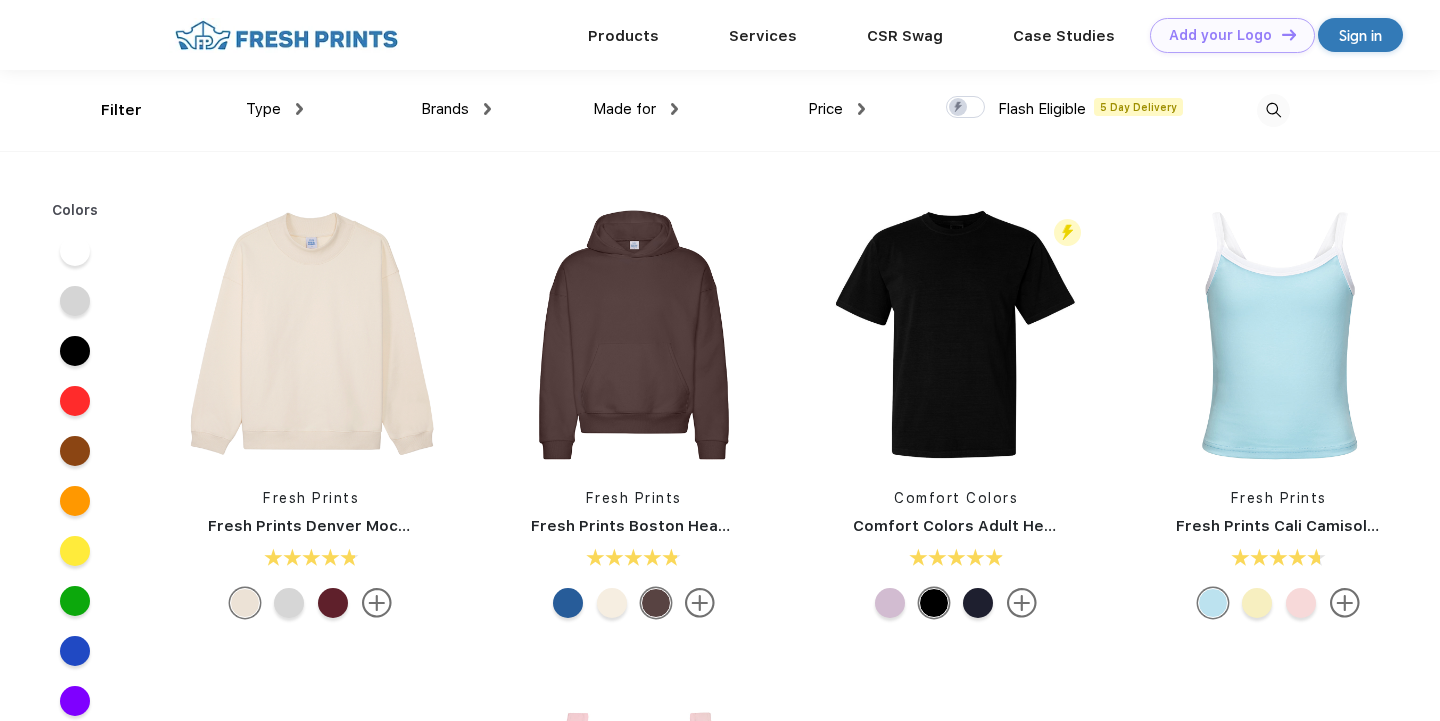 scroll, scrollTop: 1, scrollLeft: 0, axis: vertical 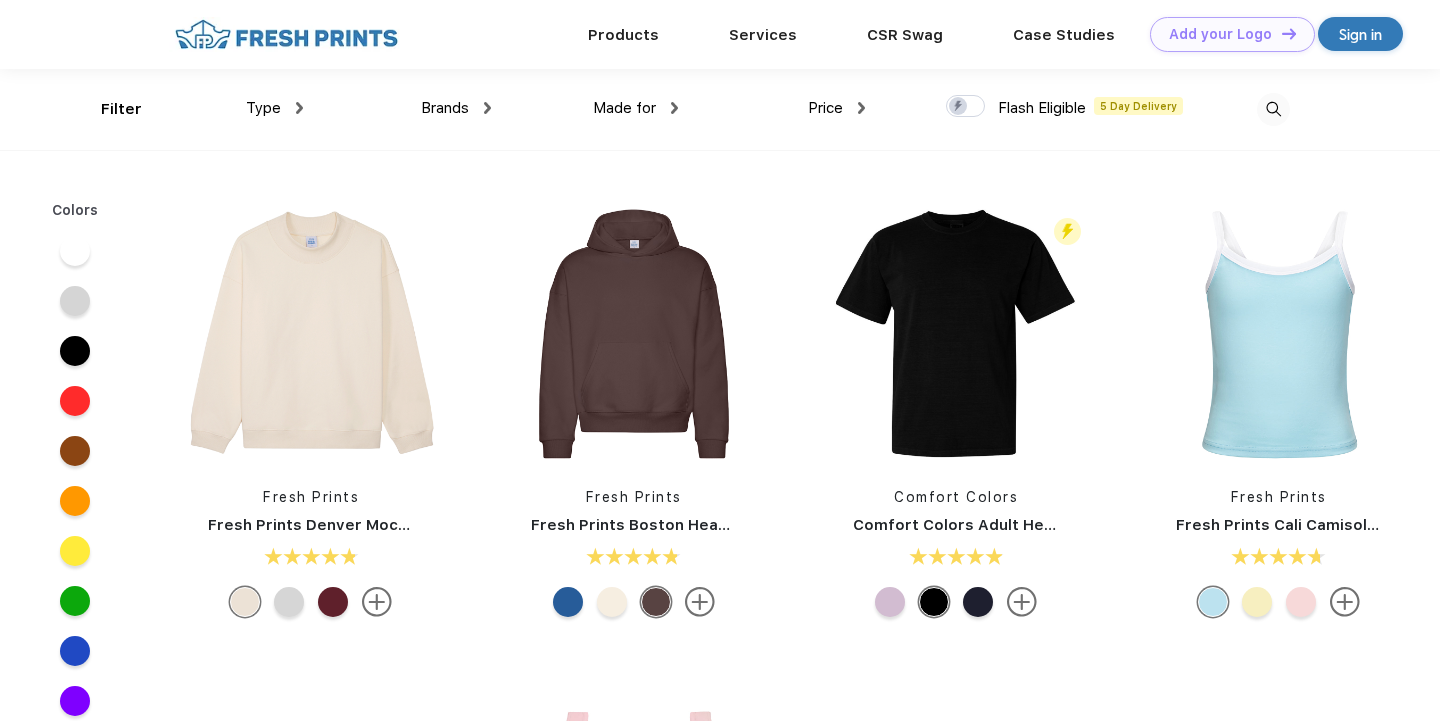click at bounding box center (1273, 109) 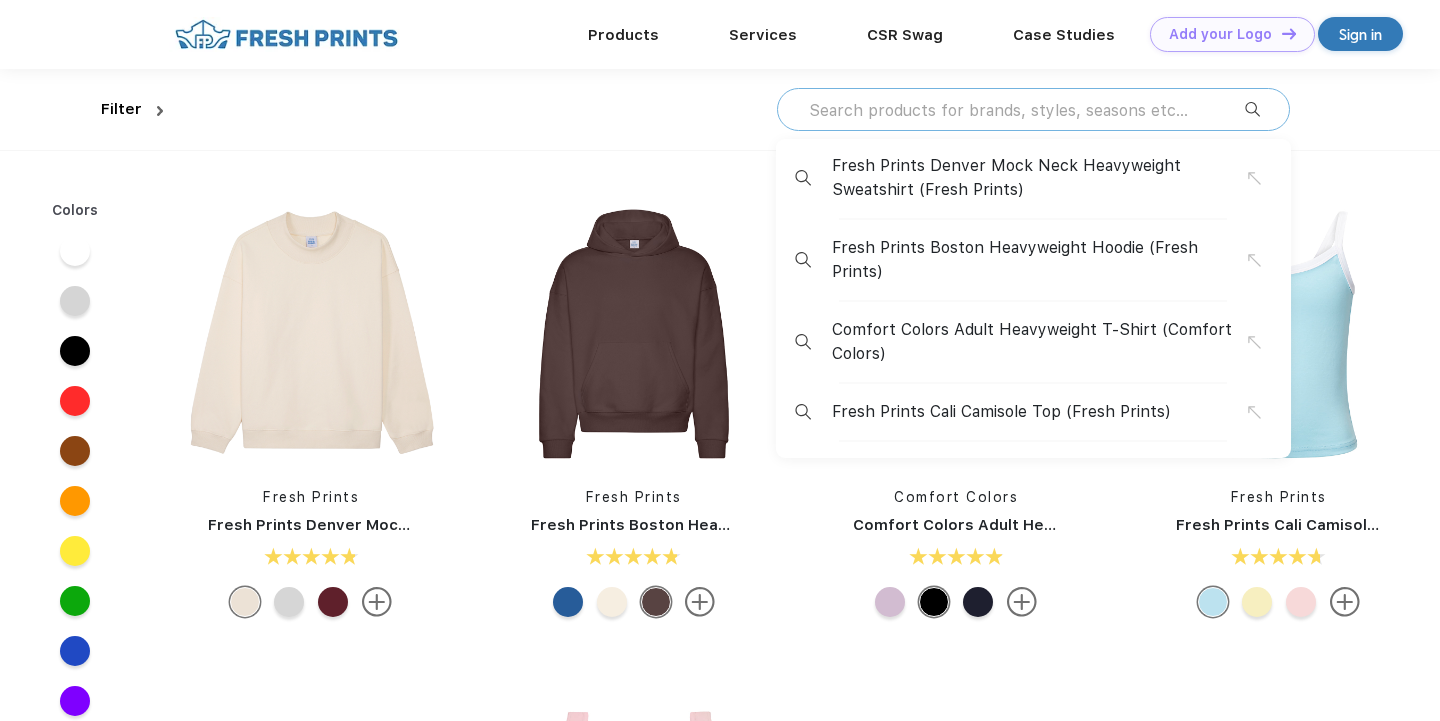 click at bounding box center (1026, 110) 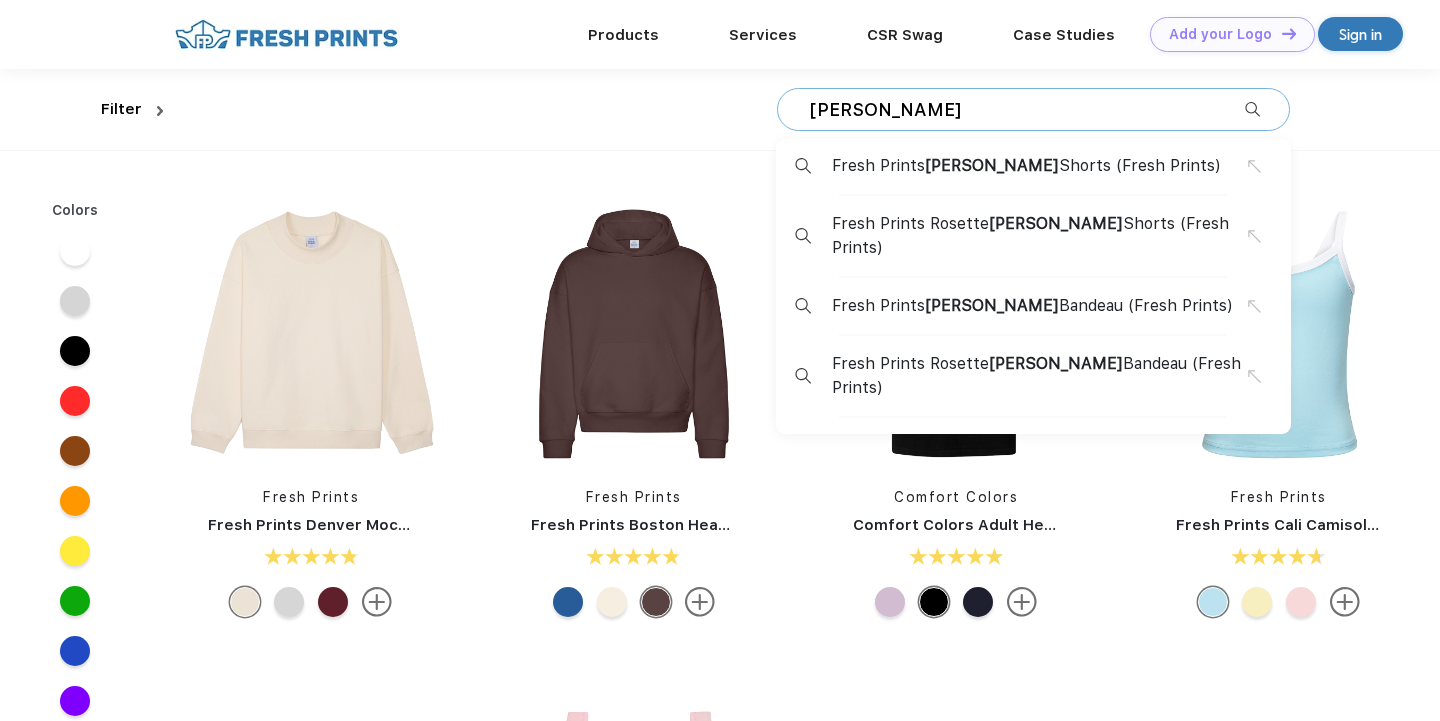 type on "terry" 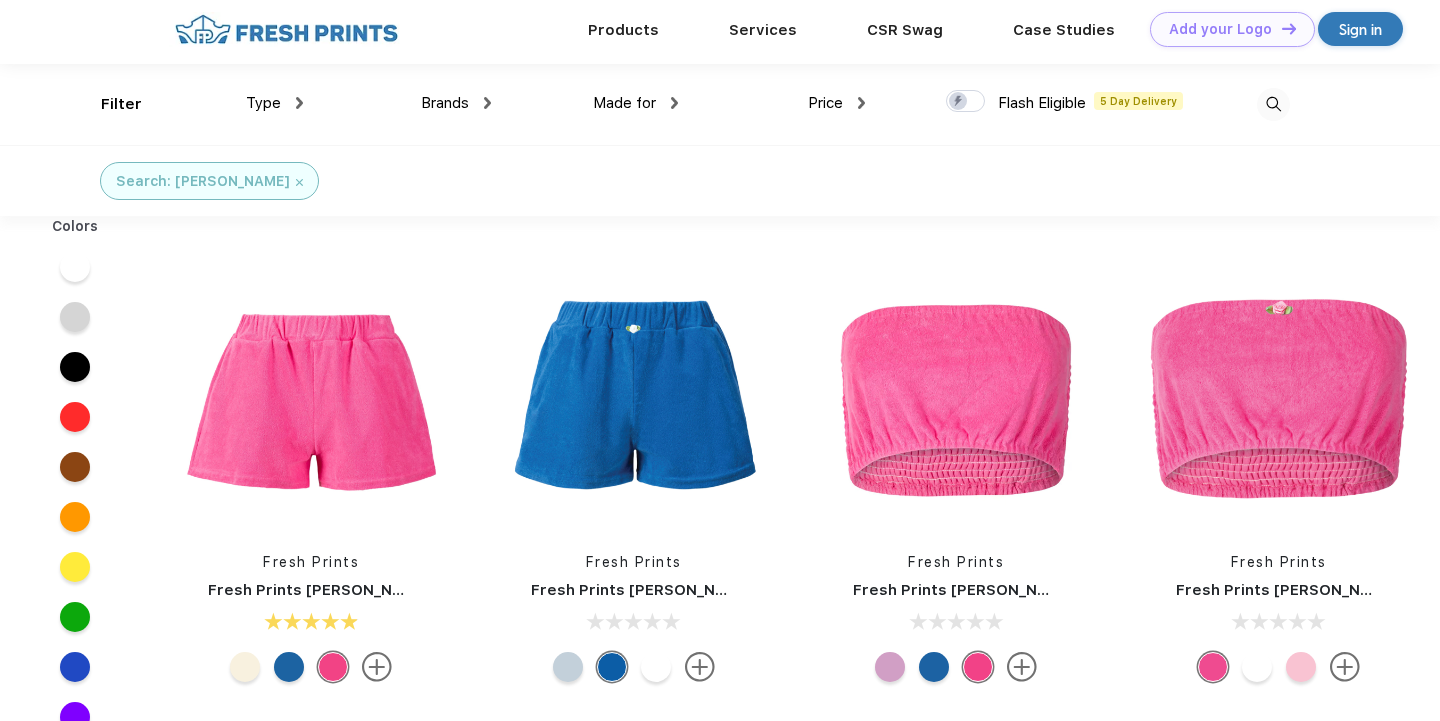 scroll, scrollTop: 0, scrollLeft: 0, axis: both 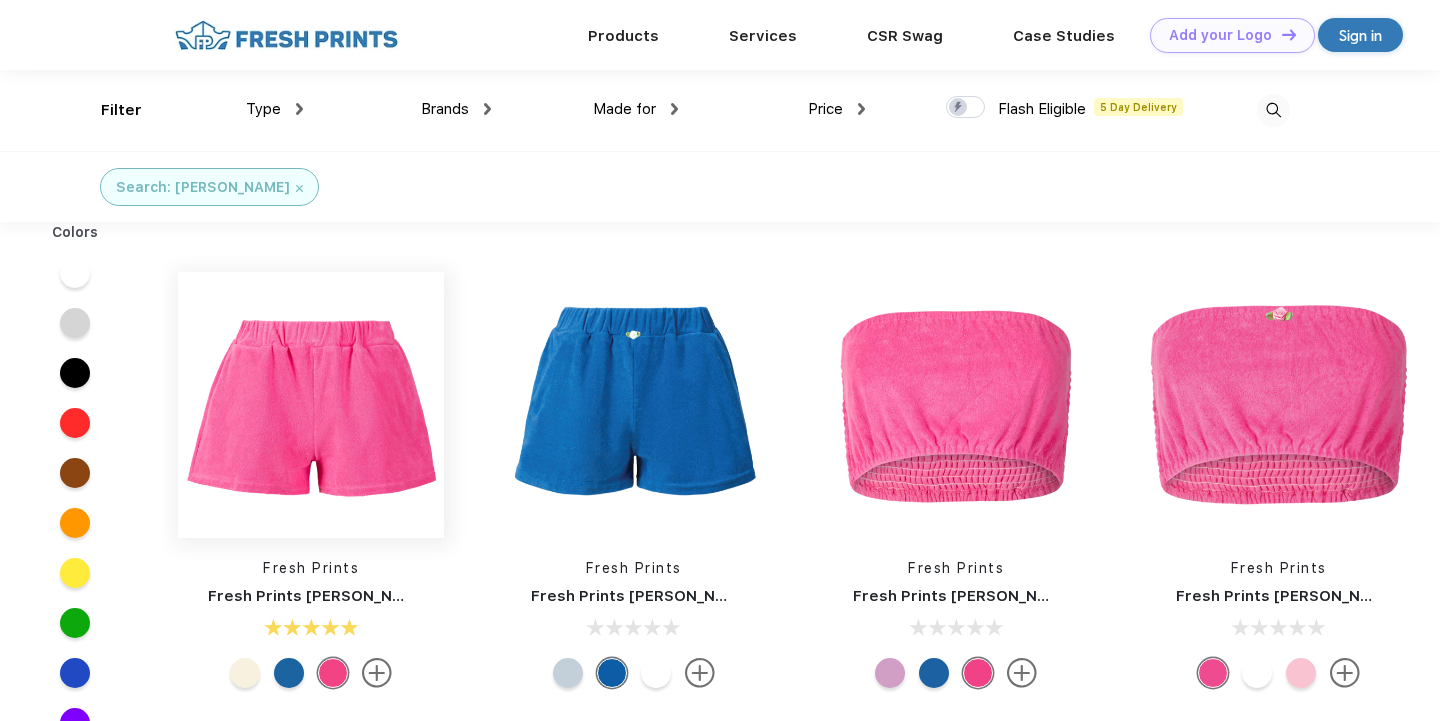 click at bounding box center [311, 405] 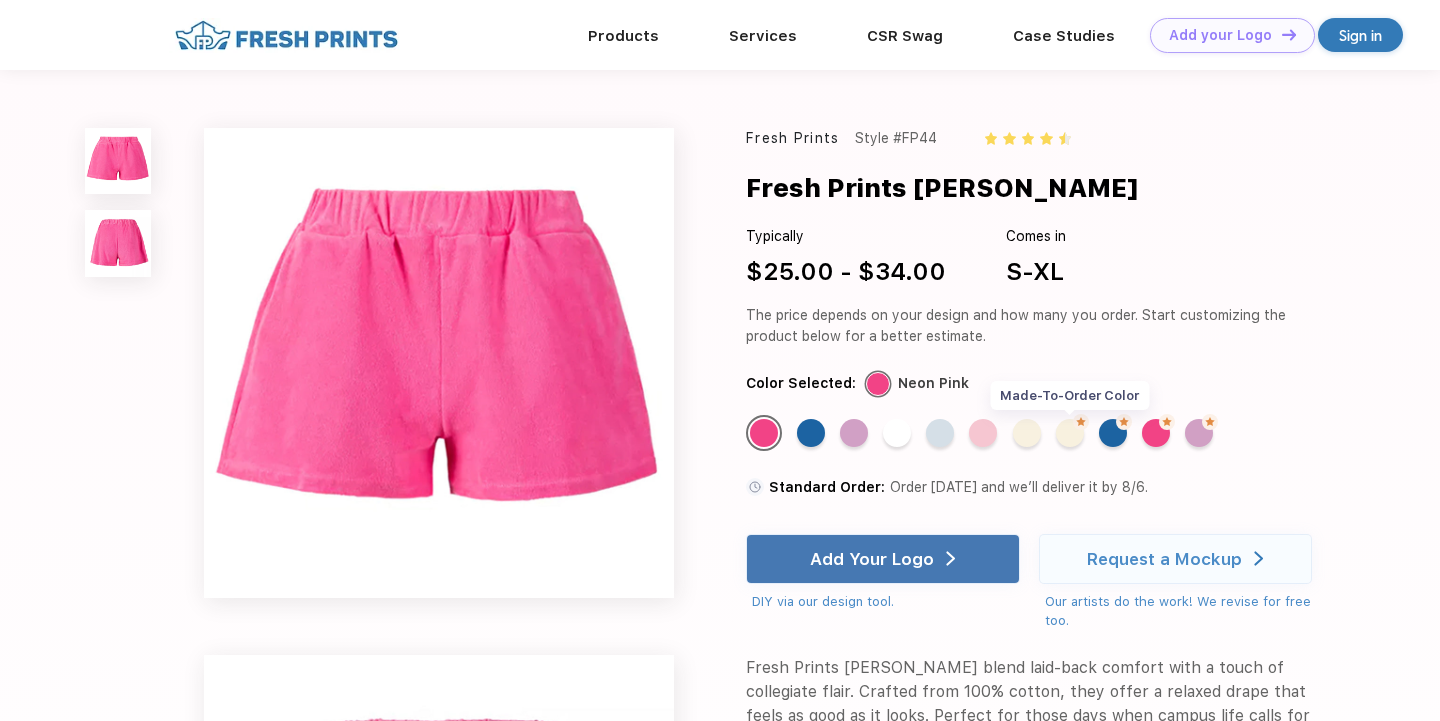 click on "Made-to-Order Color" at bounding box center [1070, 433] 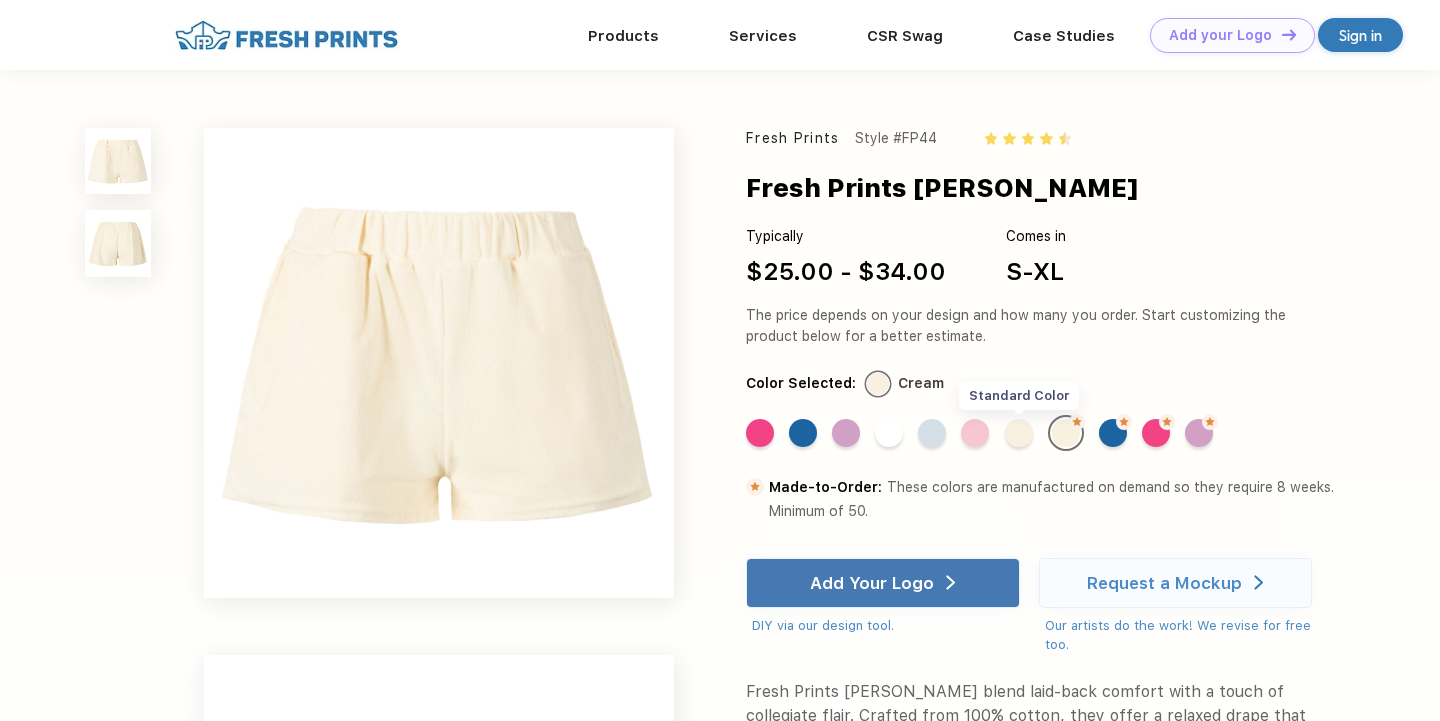 click on "Standard Color" at bounding box center (1019, 433) 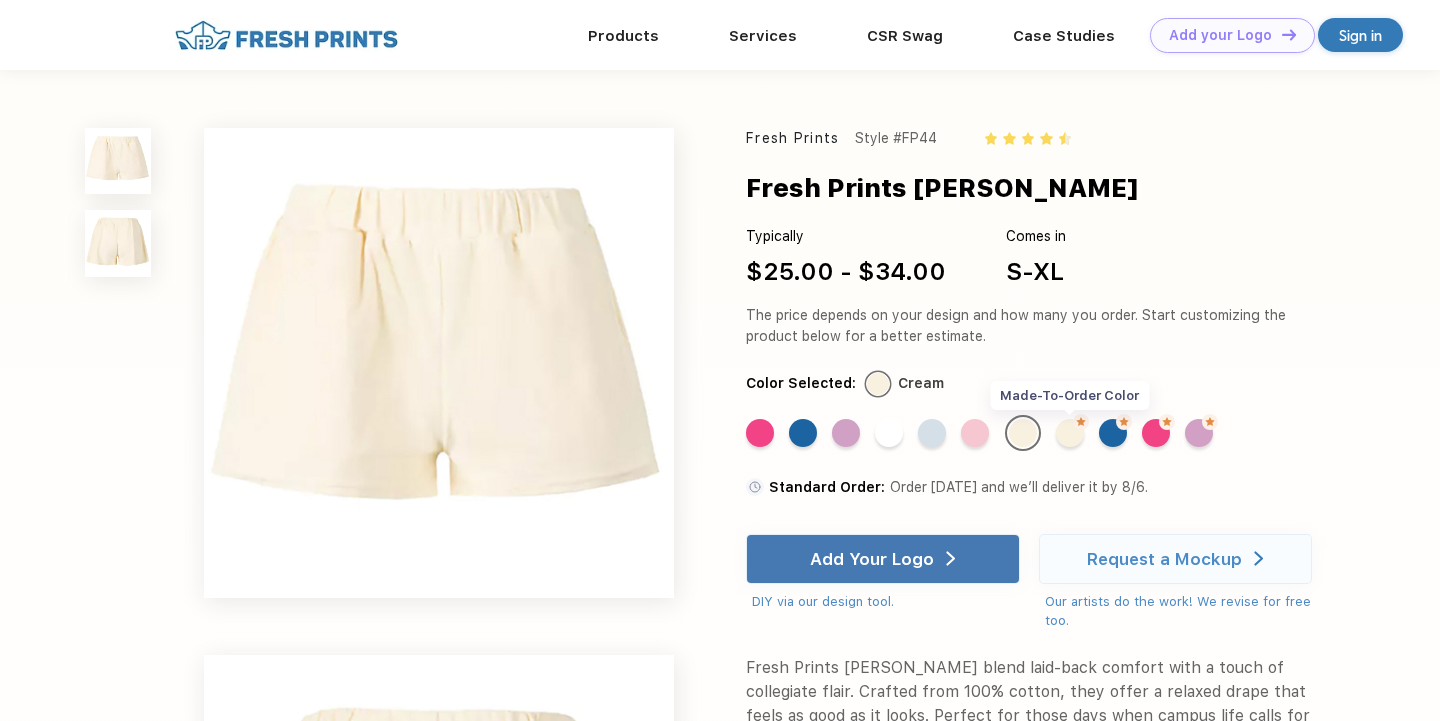 click on "Made-to-Order Color" at bounding box center [1070, 433] 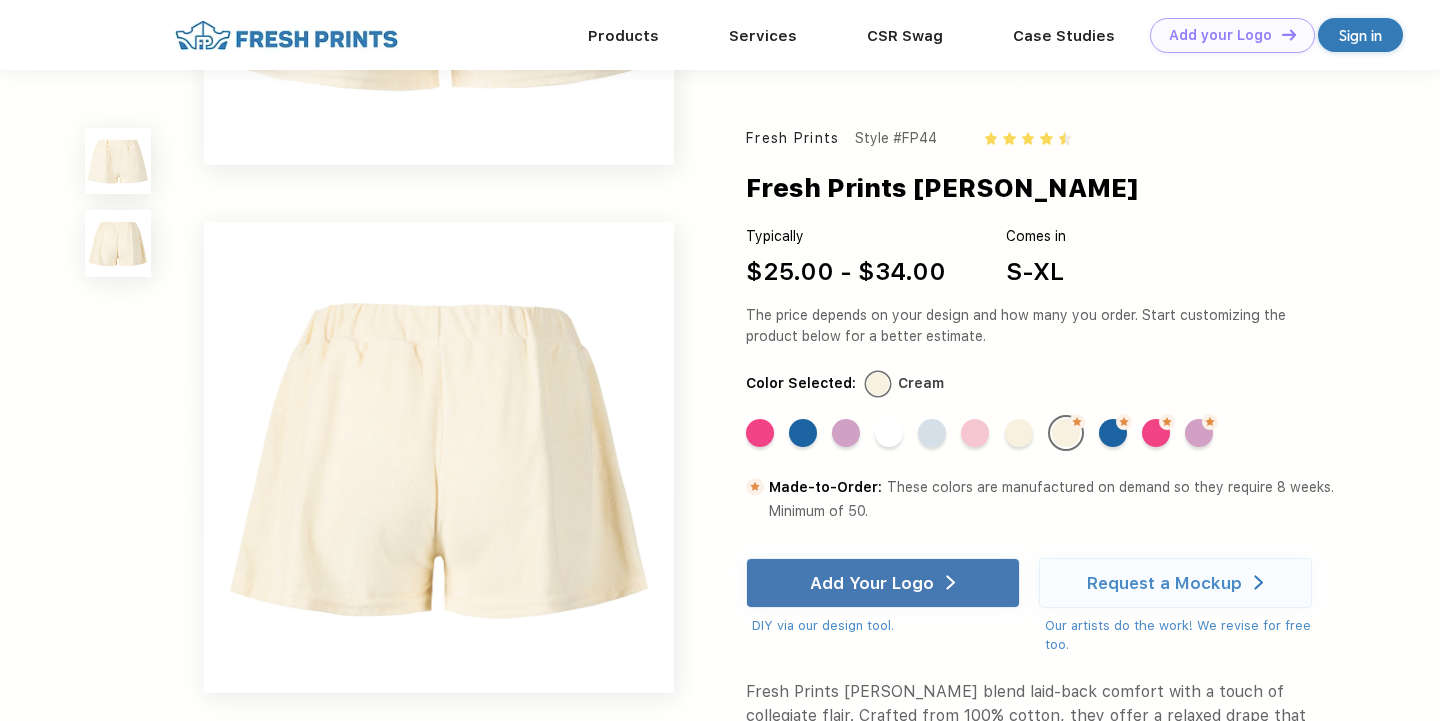scroll, scrollTop: 357, scrollLeft: 0, axis: vertical 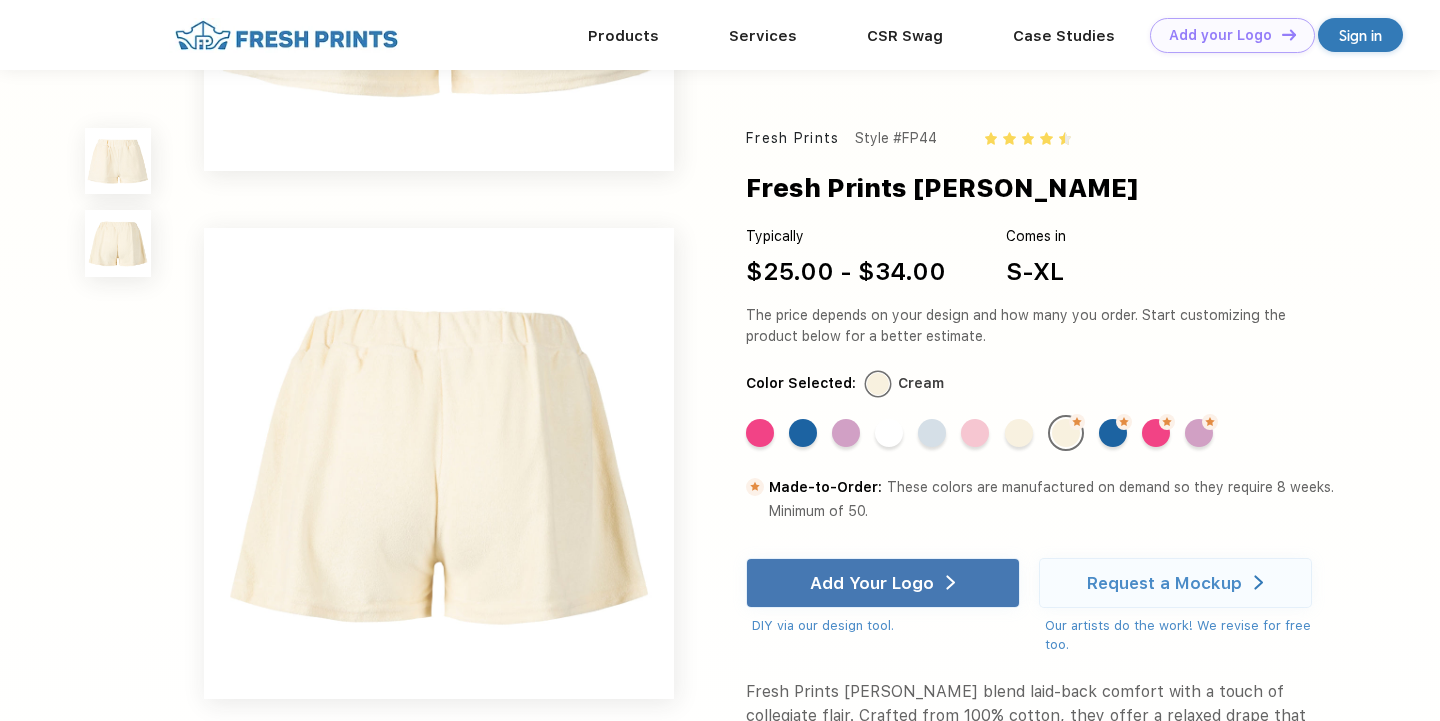 click at bounding box center (118, 202) 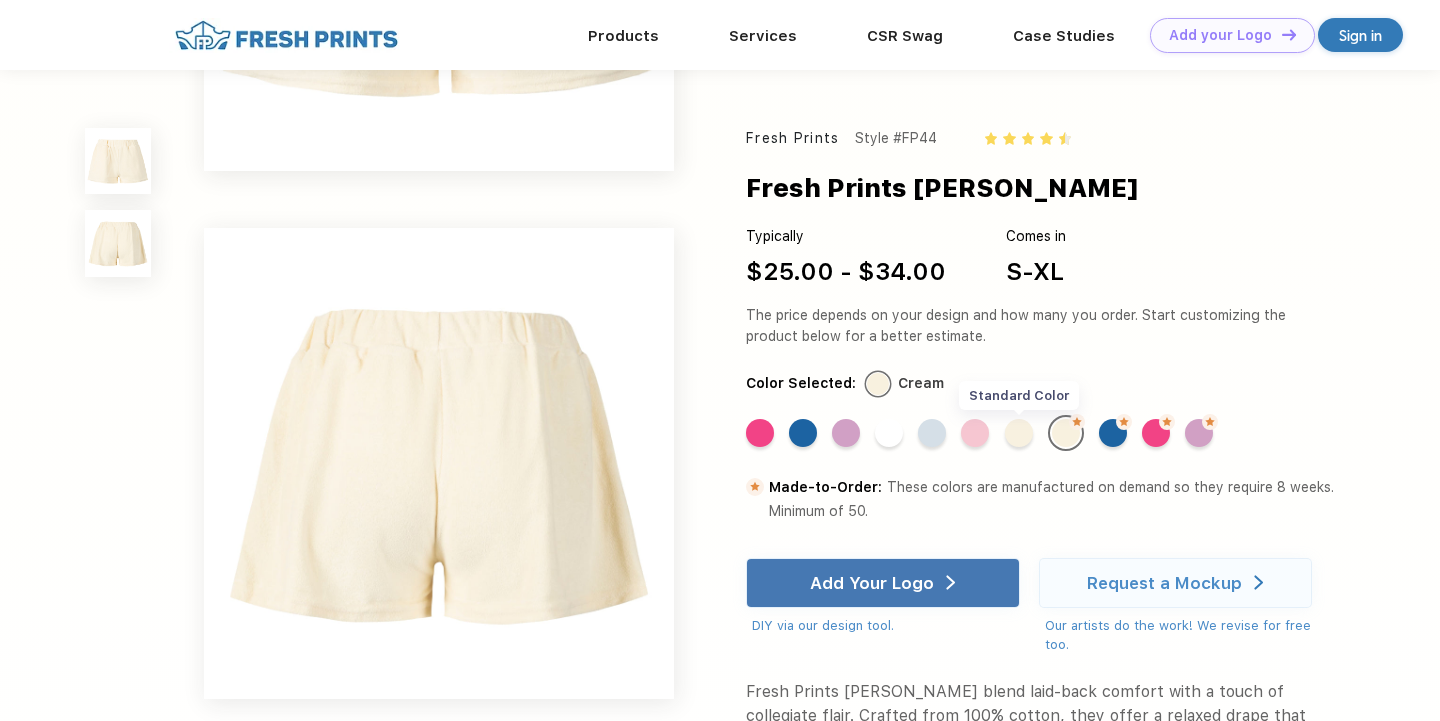 click on "Standard Color" at bounding box center (1019, 433) 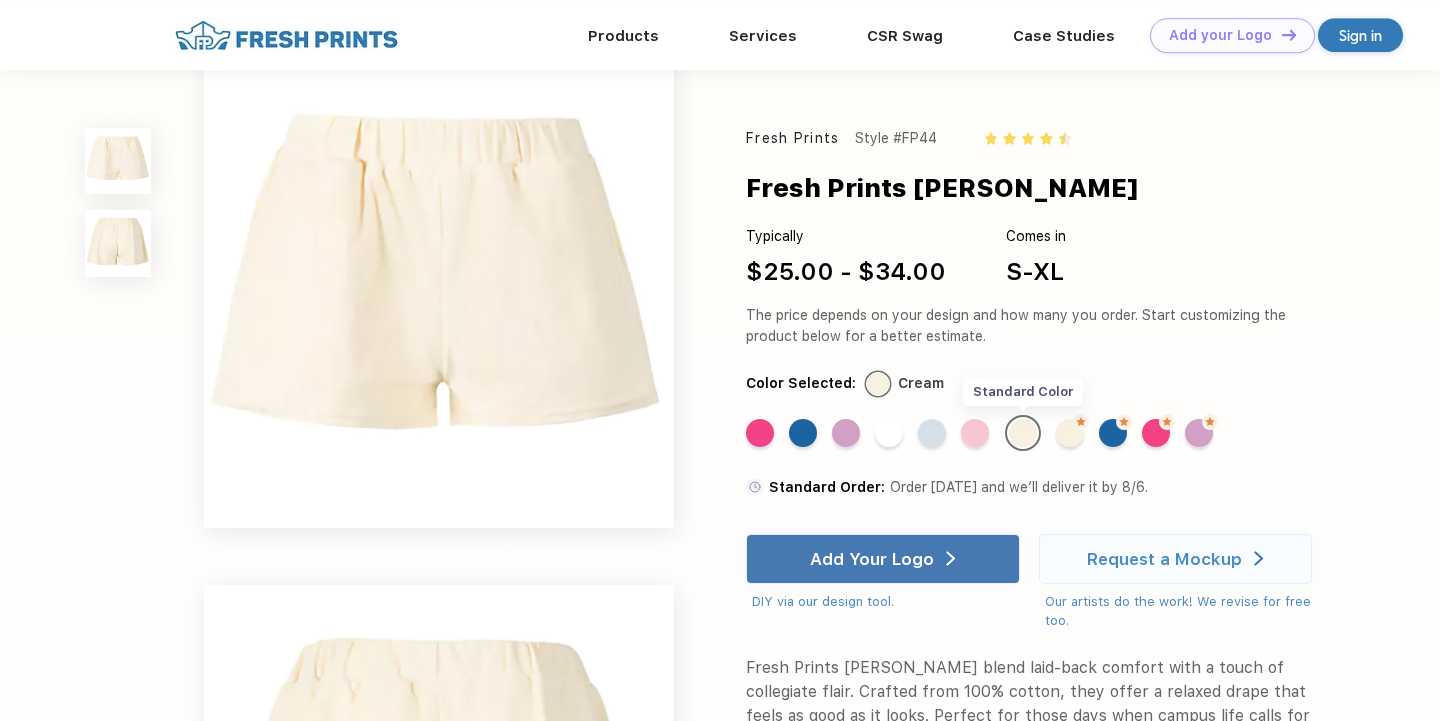 scroll, scrollTop: 0, scrollLeft: 0, axis: both 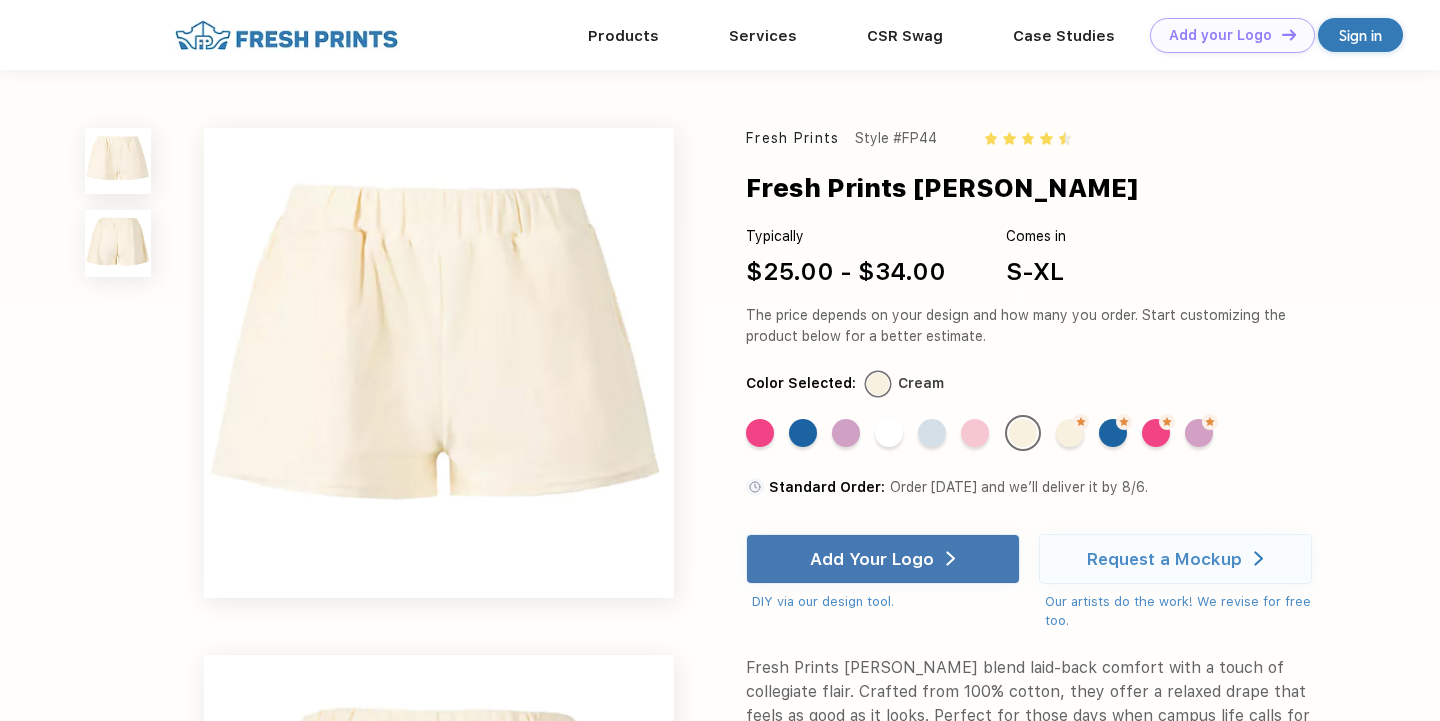 click on "Standard Color Standard Color Standard Color Standard Color Standard Color Standard Color Standard Color Made-to-Order Color Made-to-Order Color Made-to-Order Color Made-to-Order Color" at bounding box center (1025, 440) 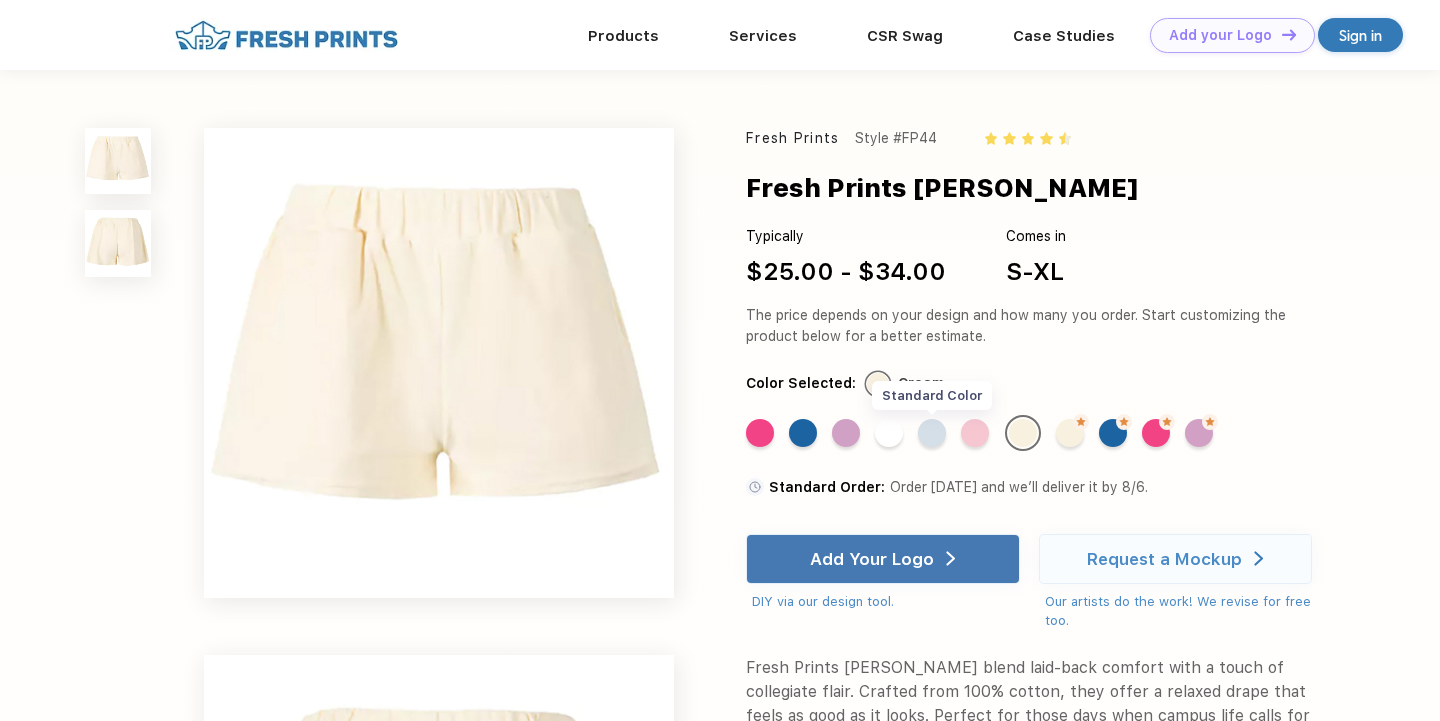 click on "Standard Color" at bounding box center (932, 433) 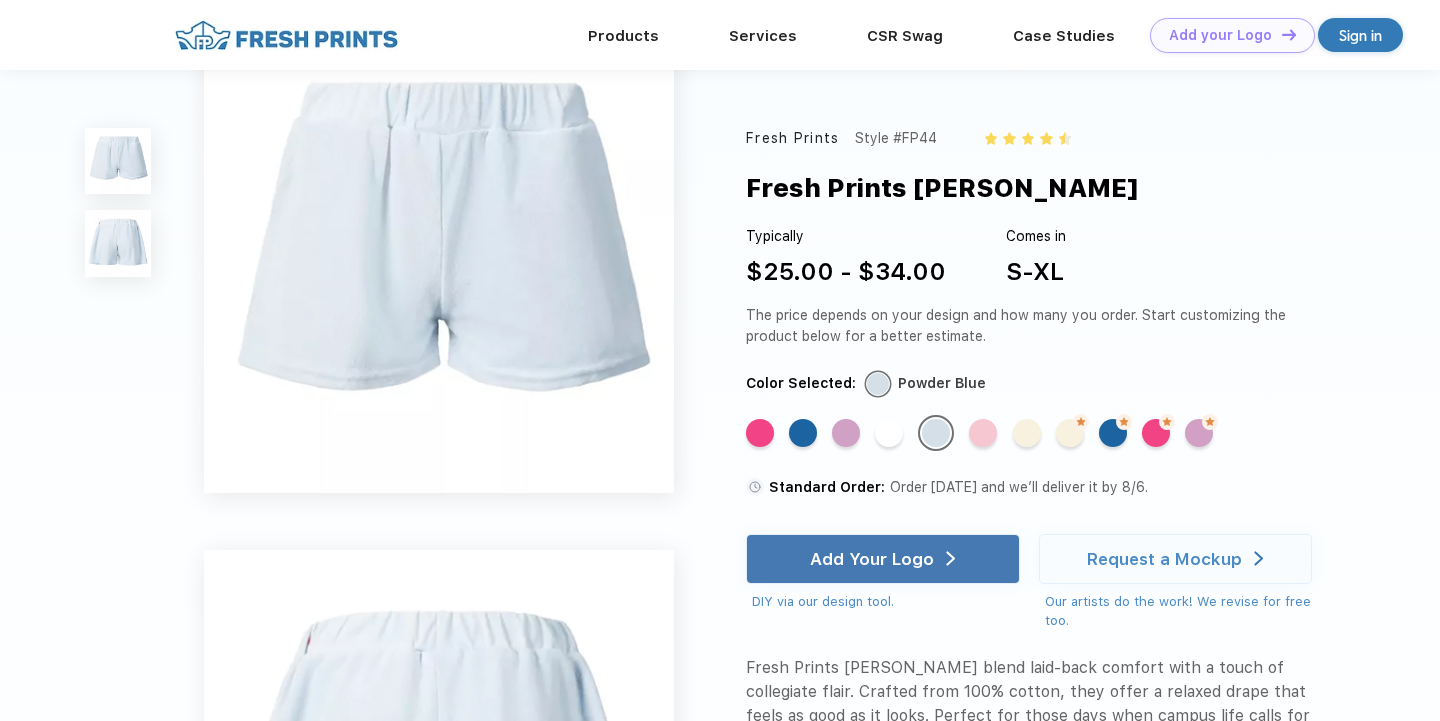 scroll, scrollTop: 0, scrollLeft: 0, axis: both 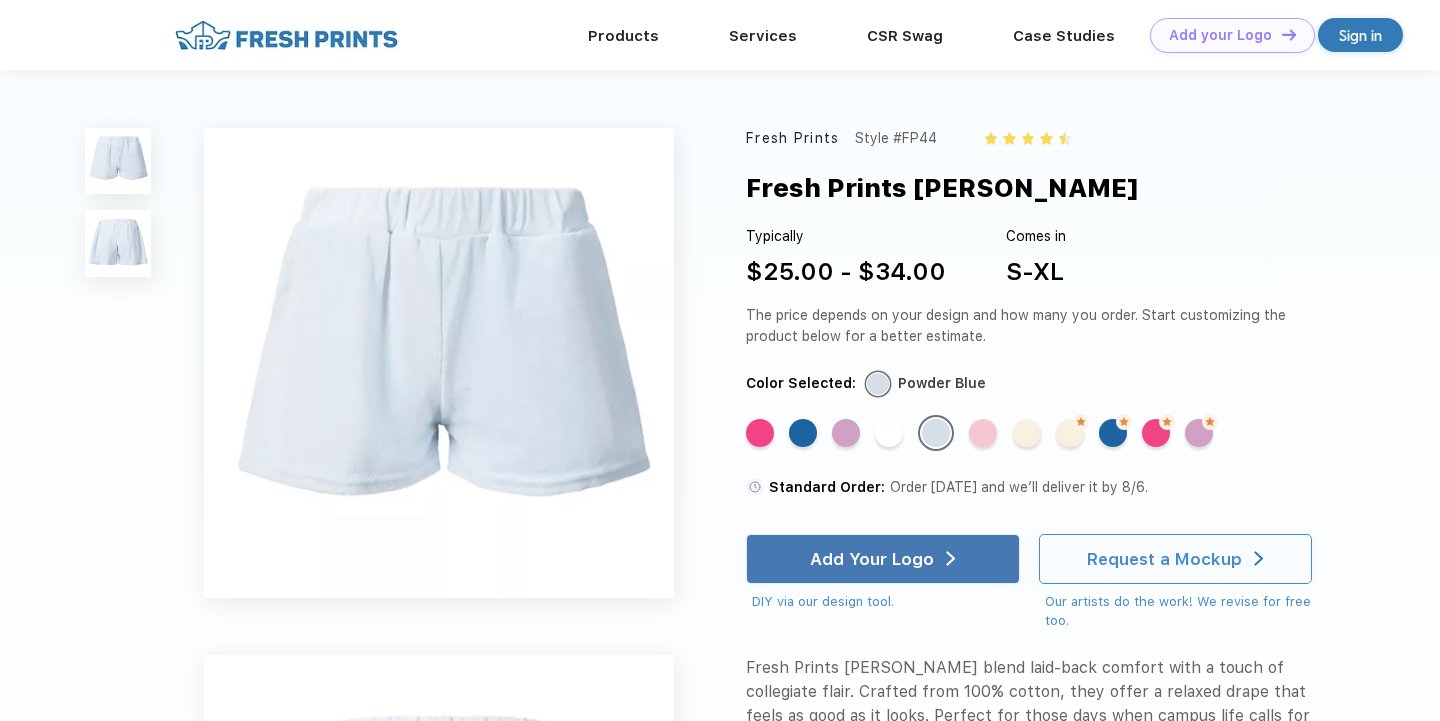 click on "Request a Mockup" at bounding box center [1164, 559] 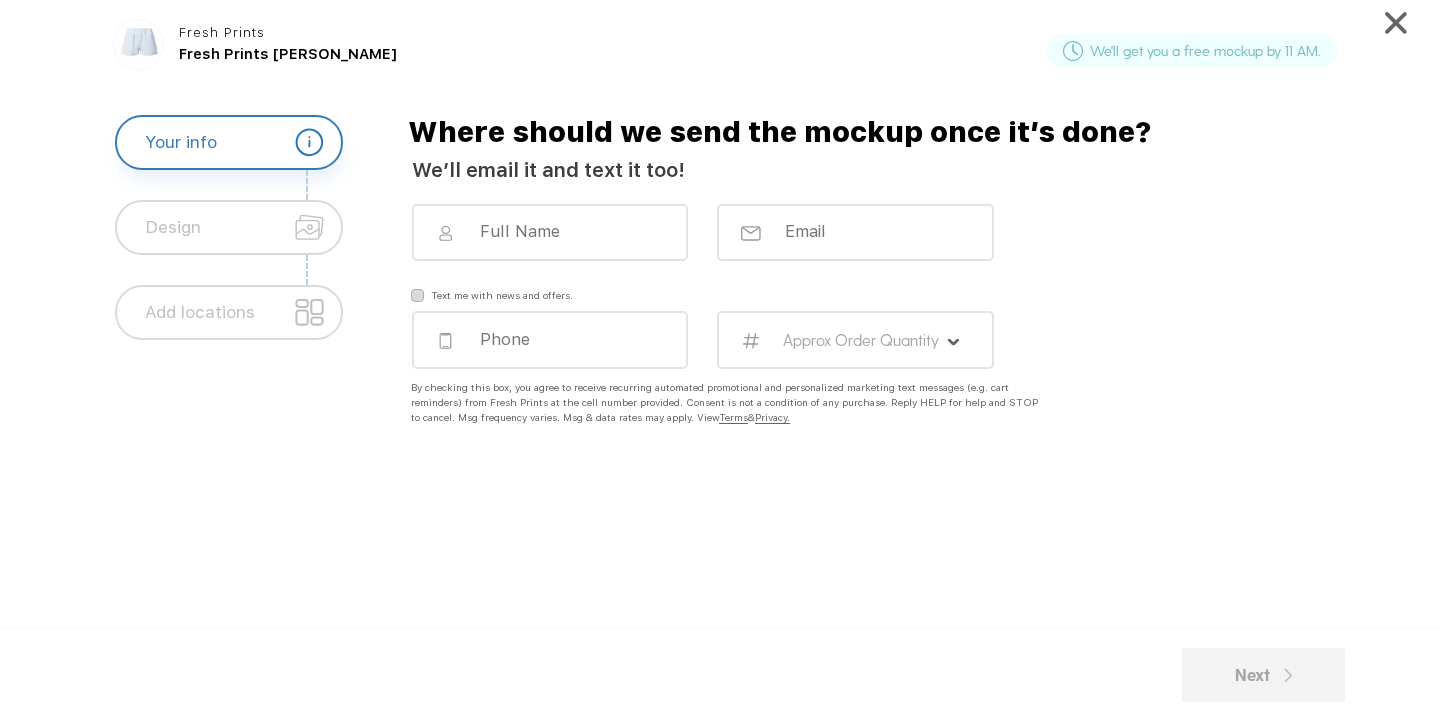 click 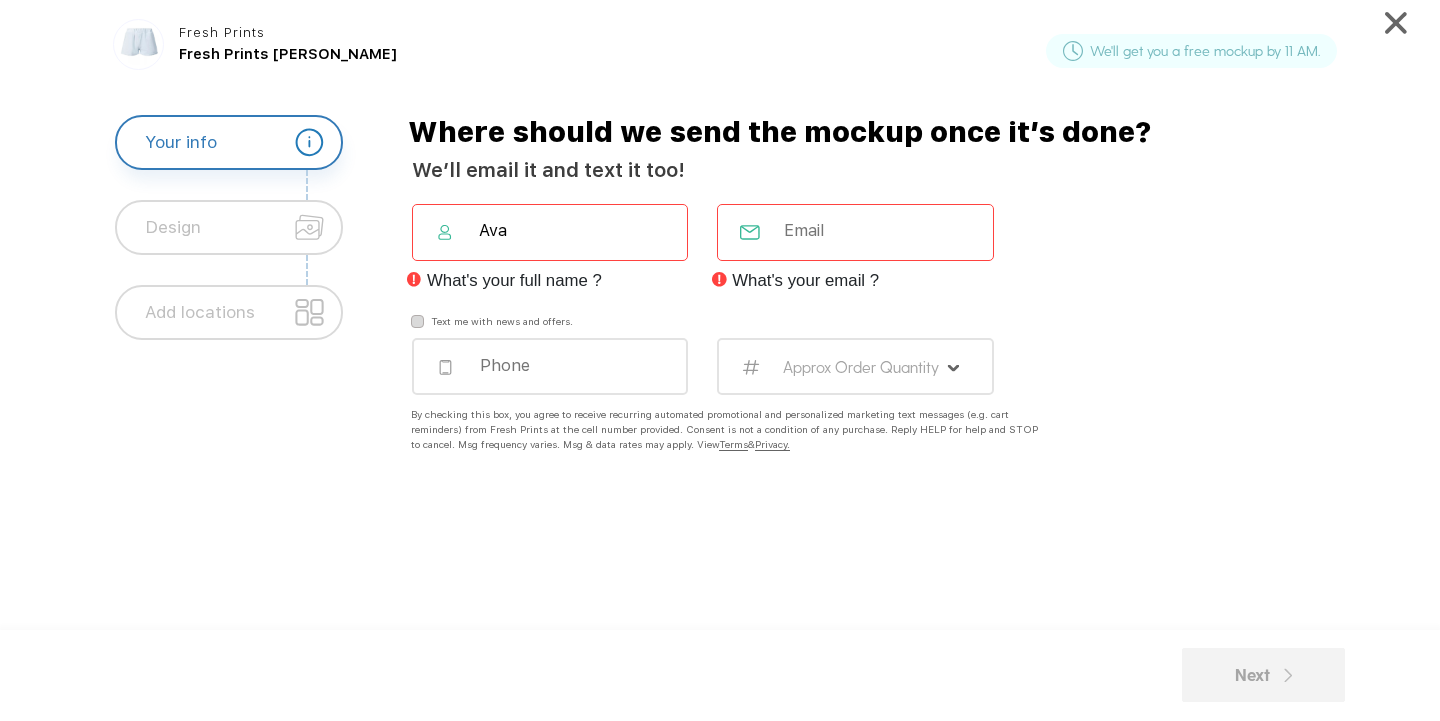 click 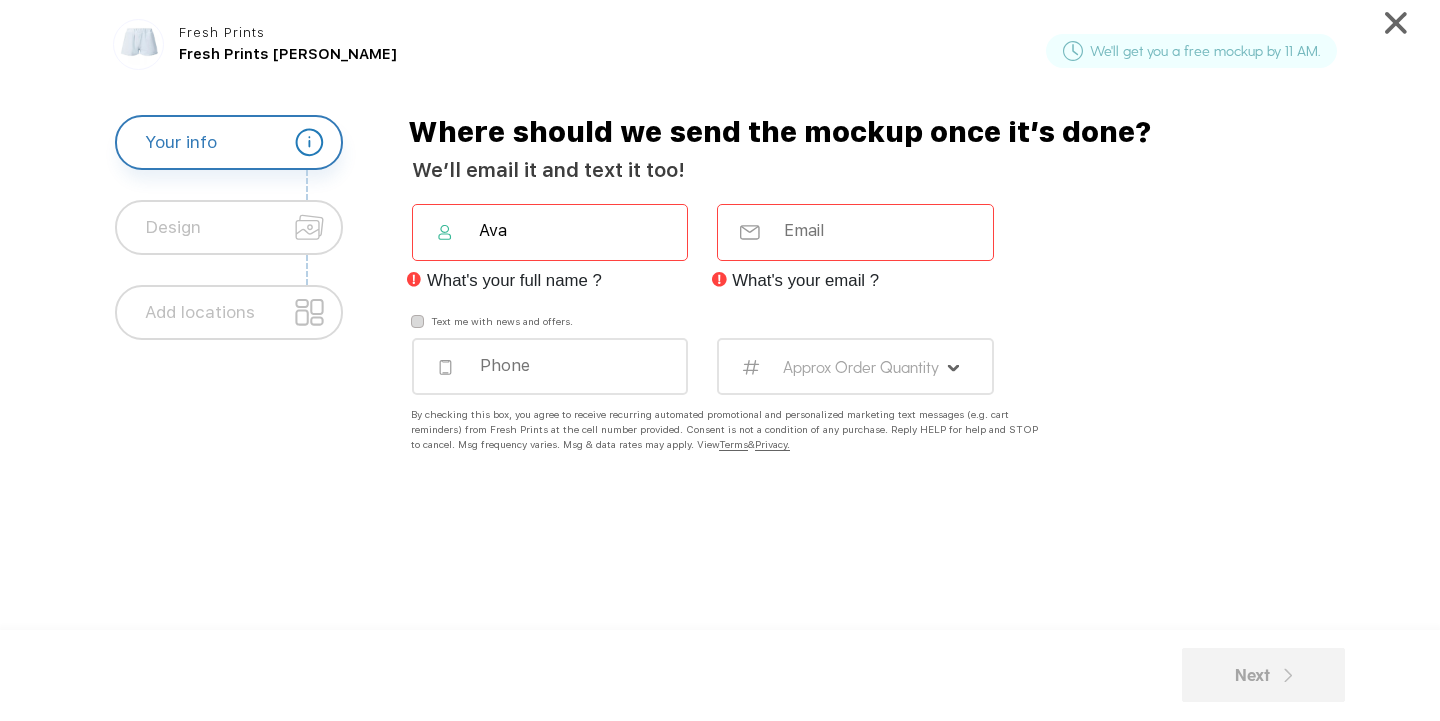 click on "Ava" 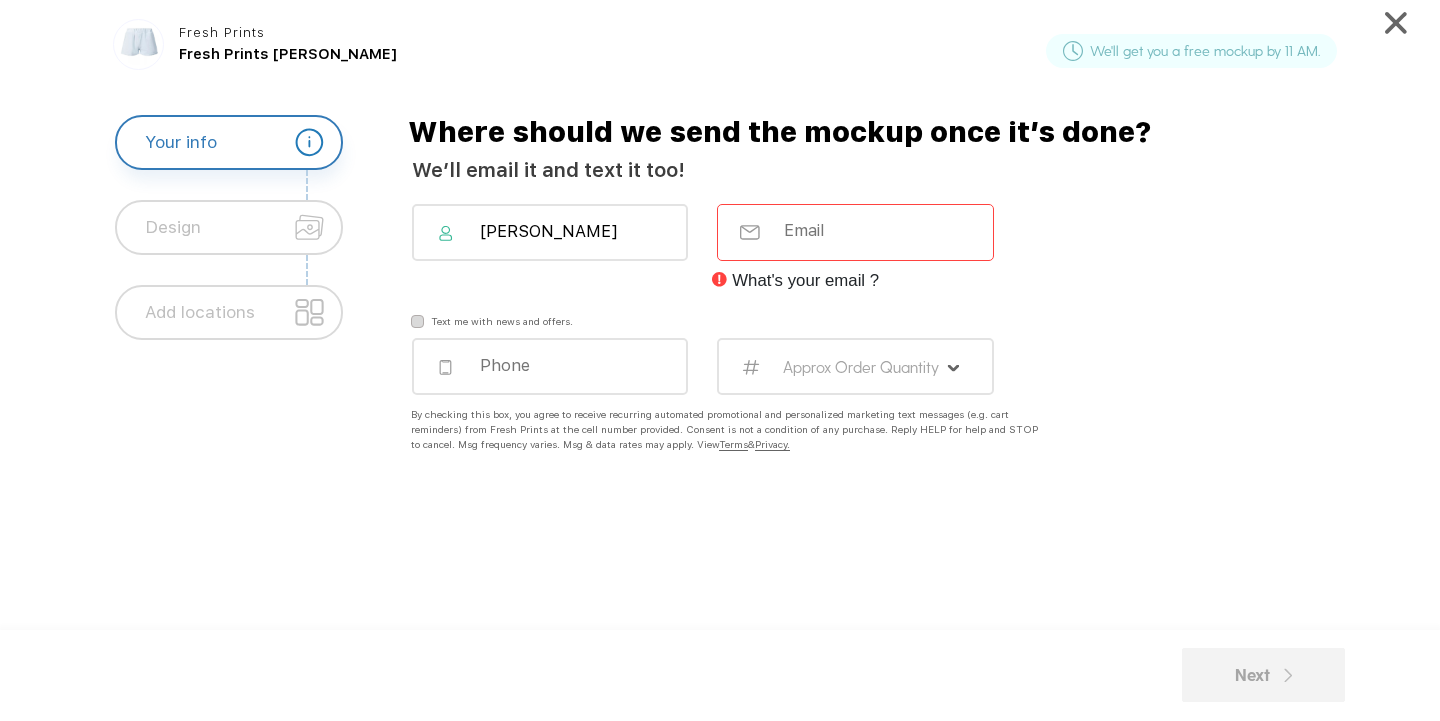 type on "Ava Novak" 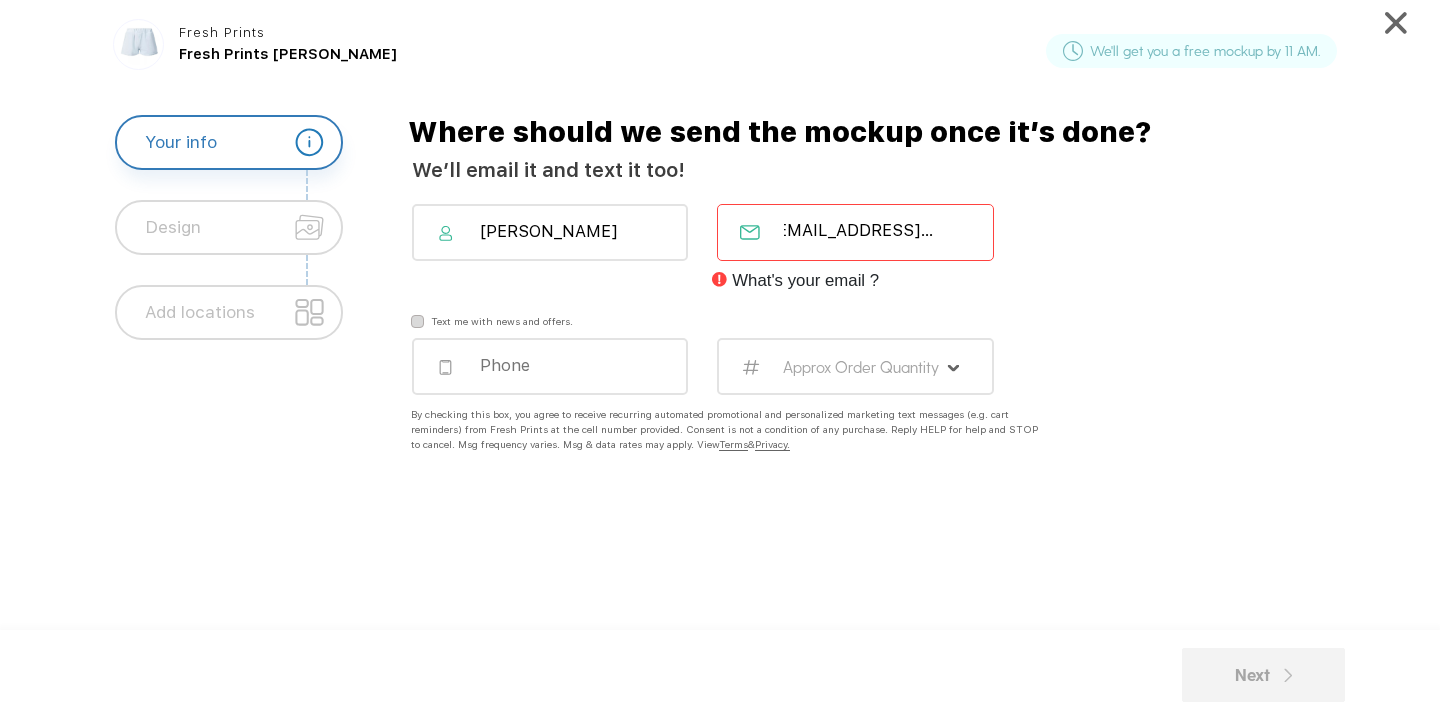 scroll, scrollTop: 0, scrollLeft: 37, axis: horizontal 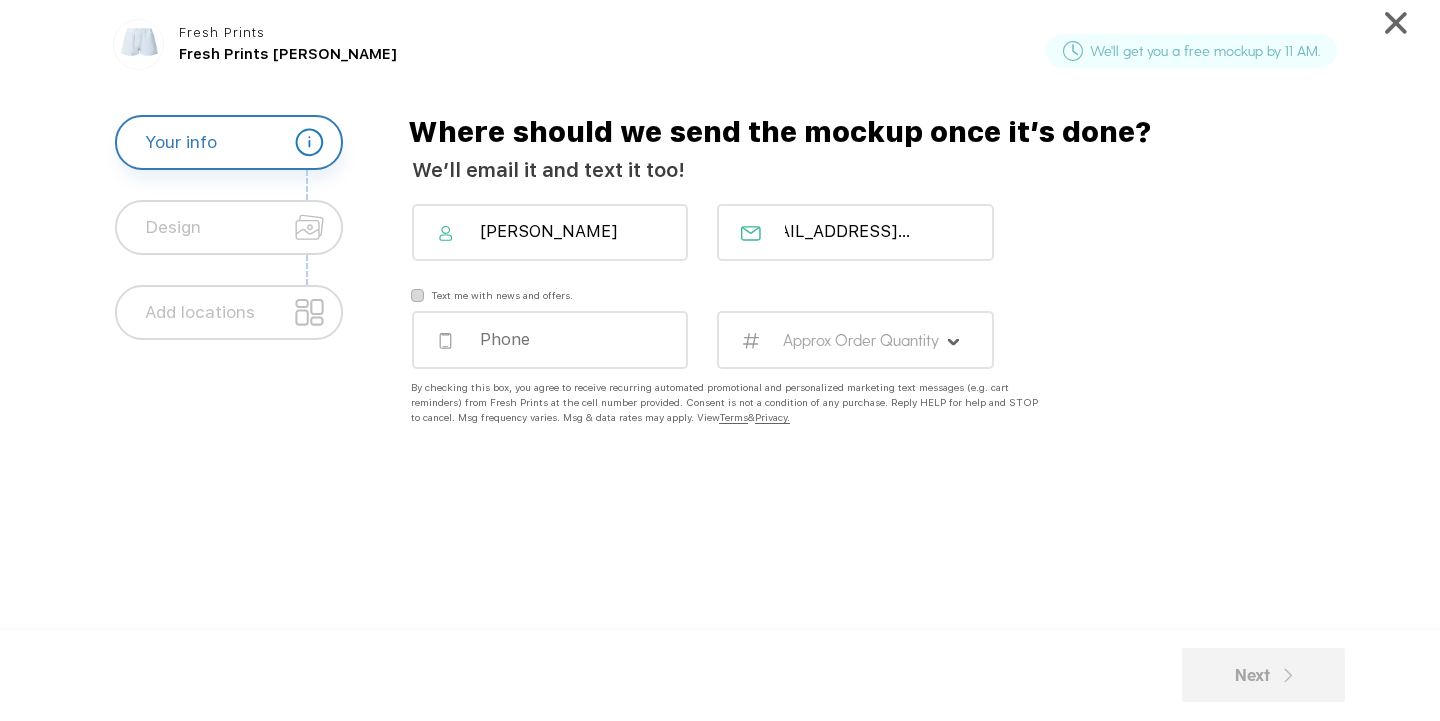 type on "avanovak1214@gmail.com" 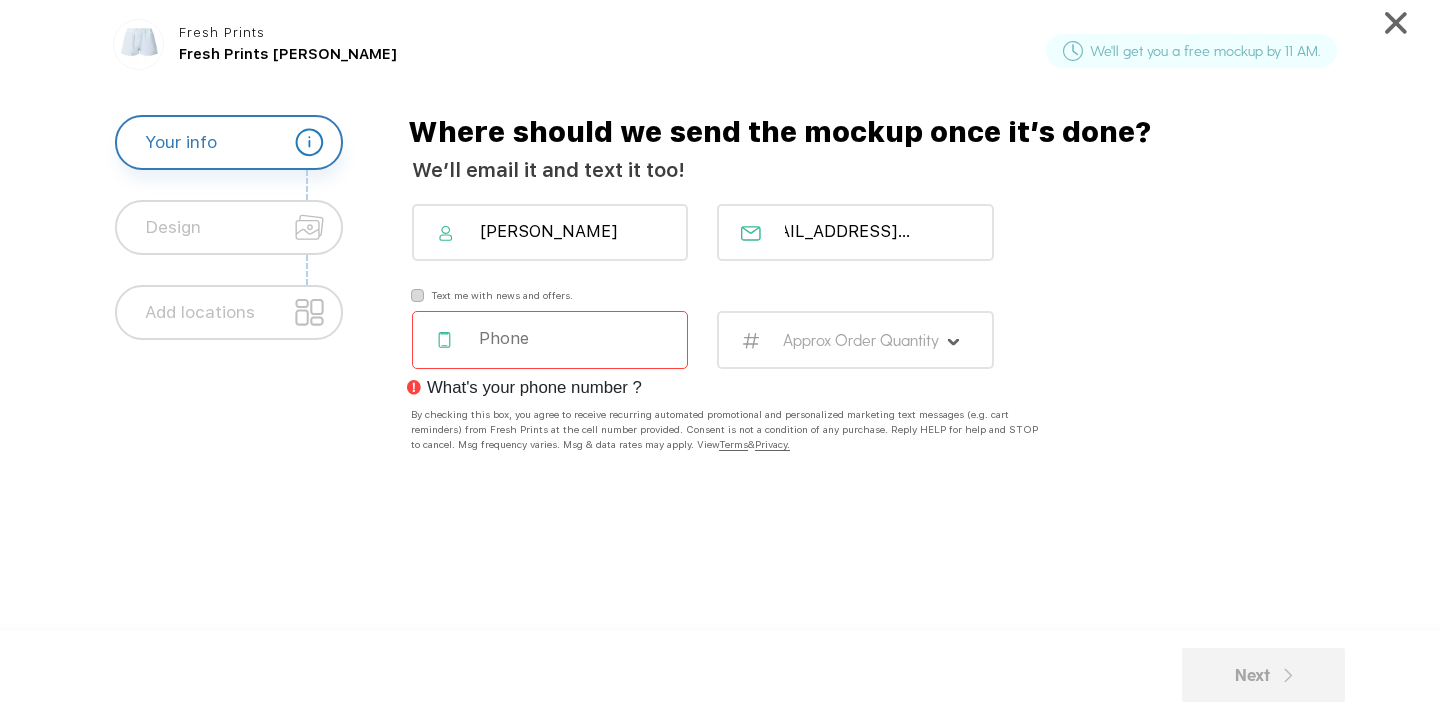 click 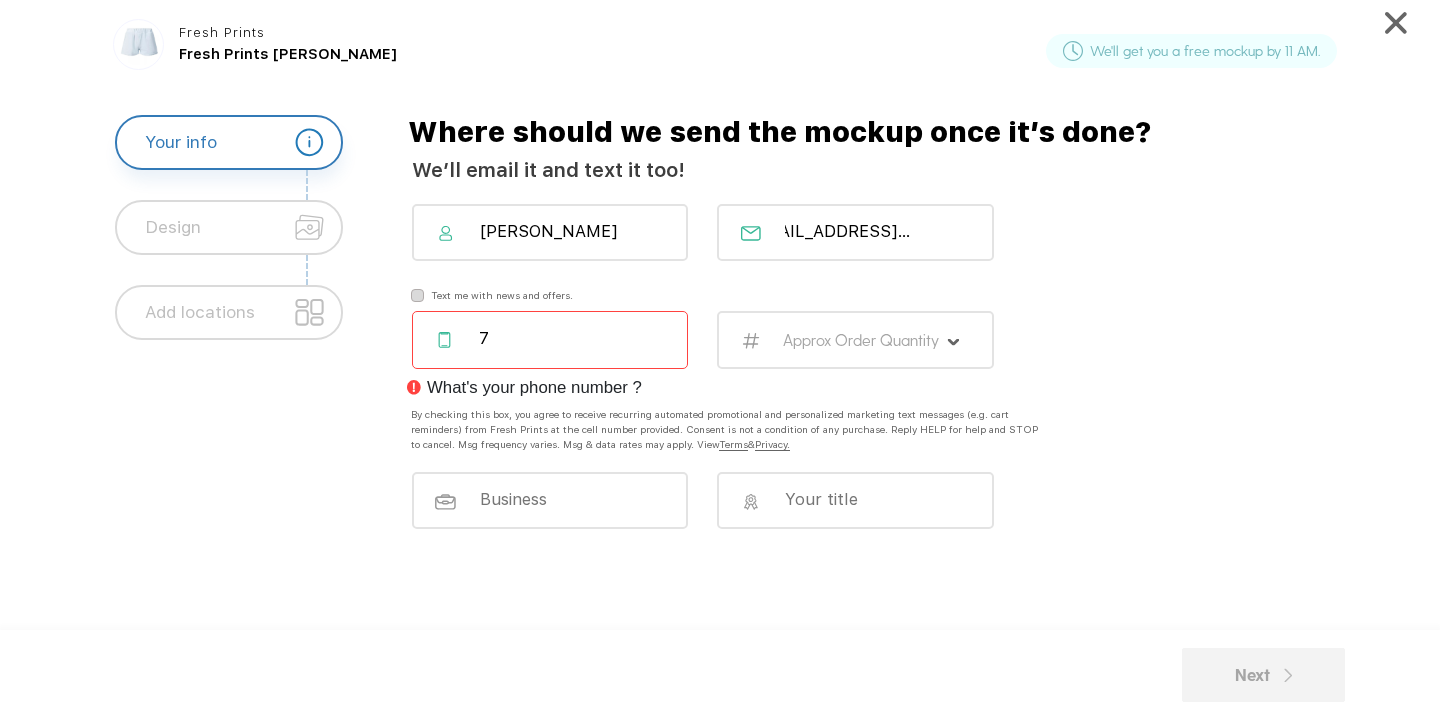 scroll, scrollTop: 0, scrollLeft: 37, axis: horizontal 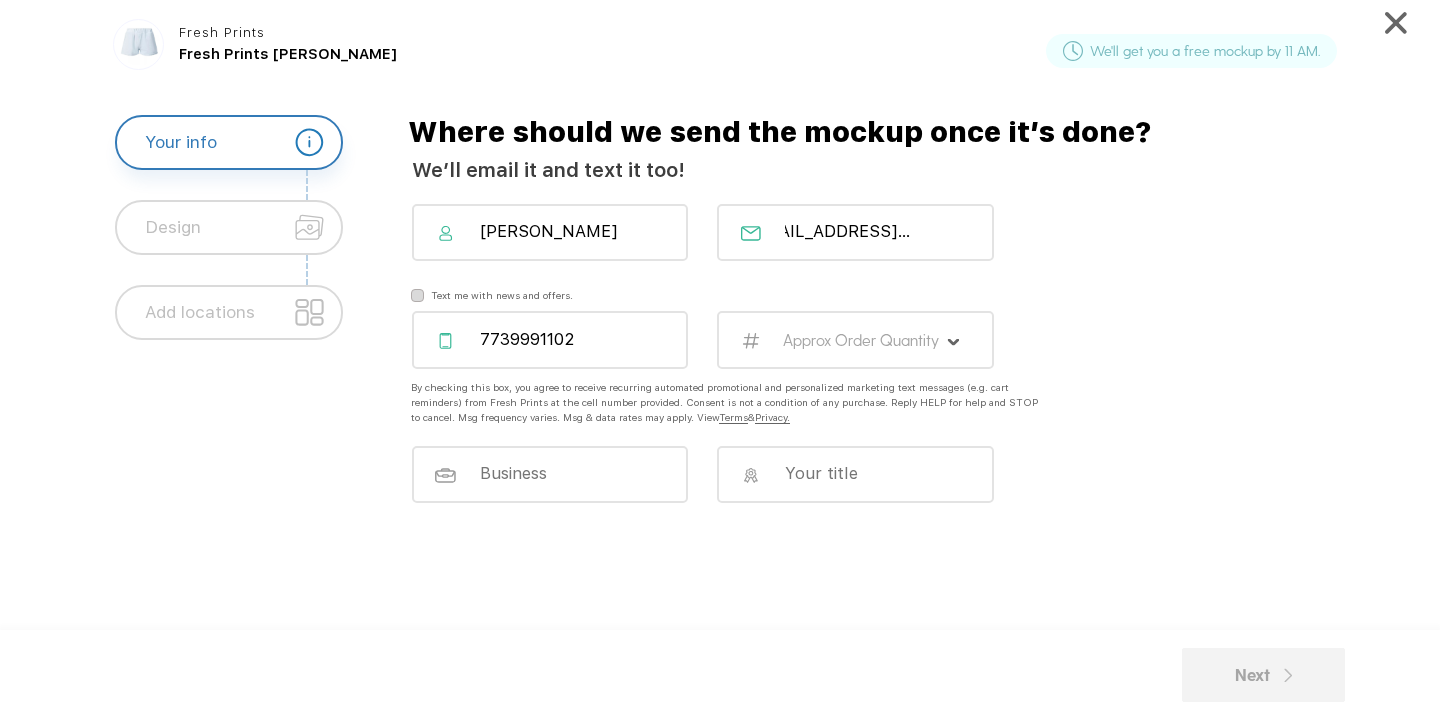 type on "7739991102" 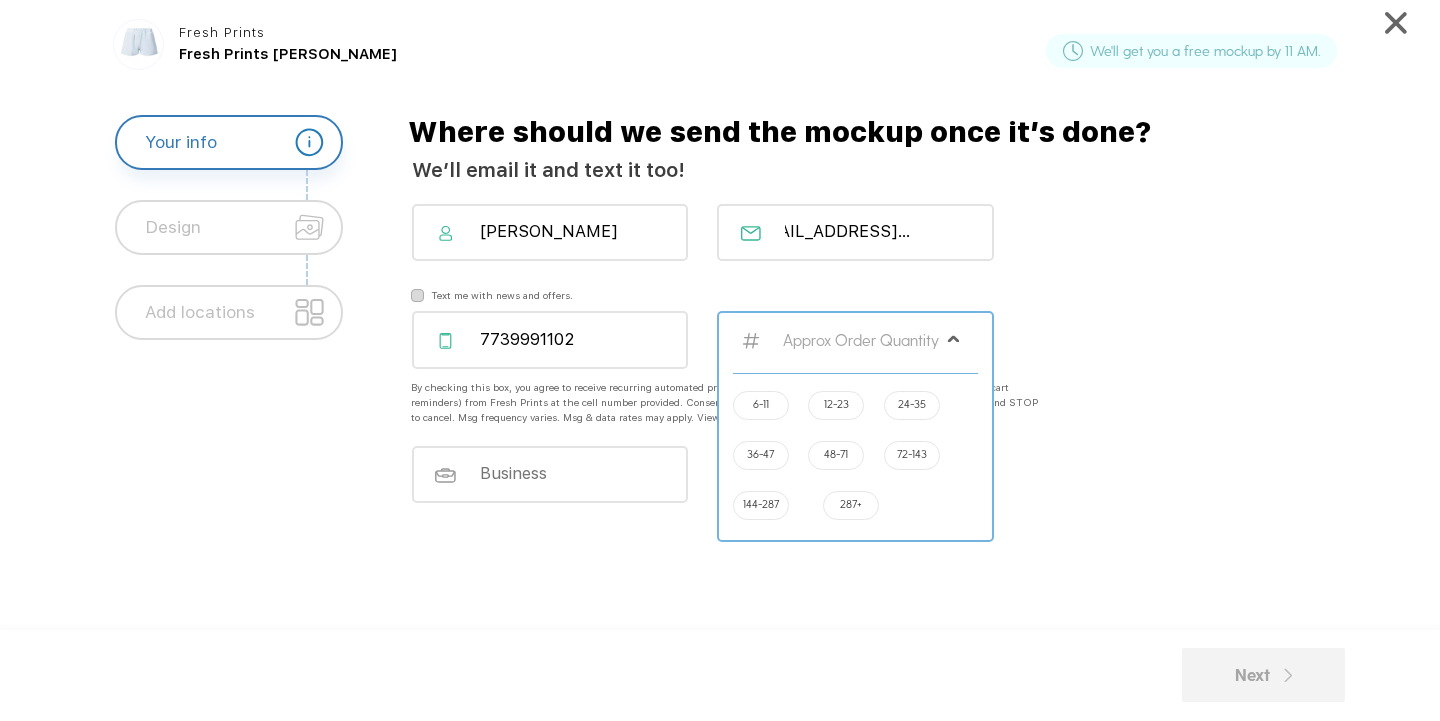 click on "6-11" 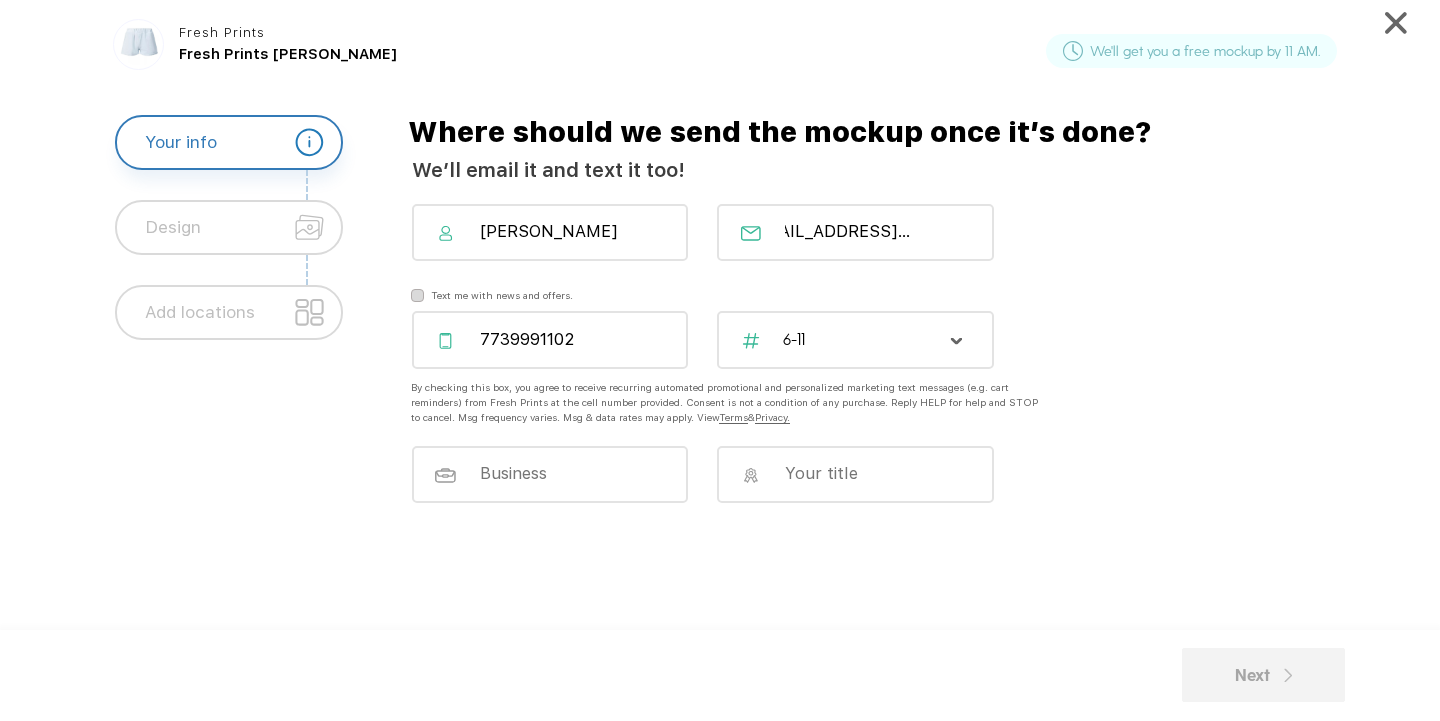 click 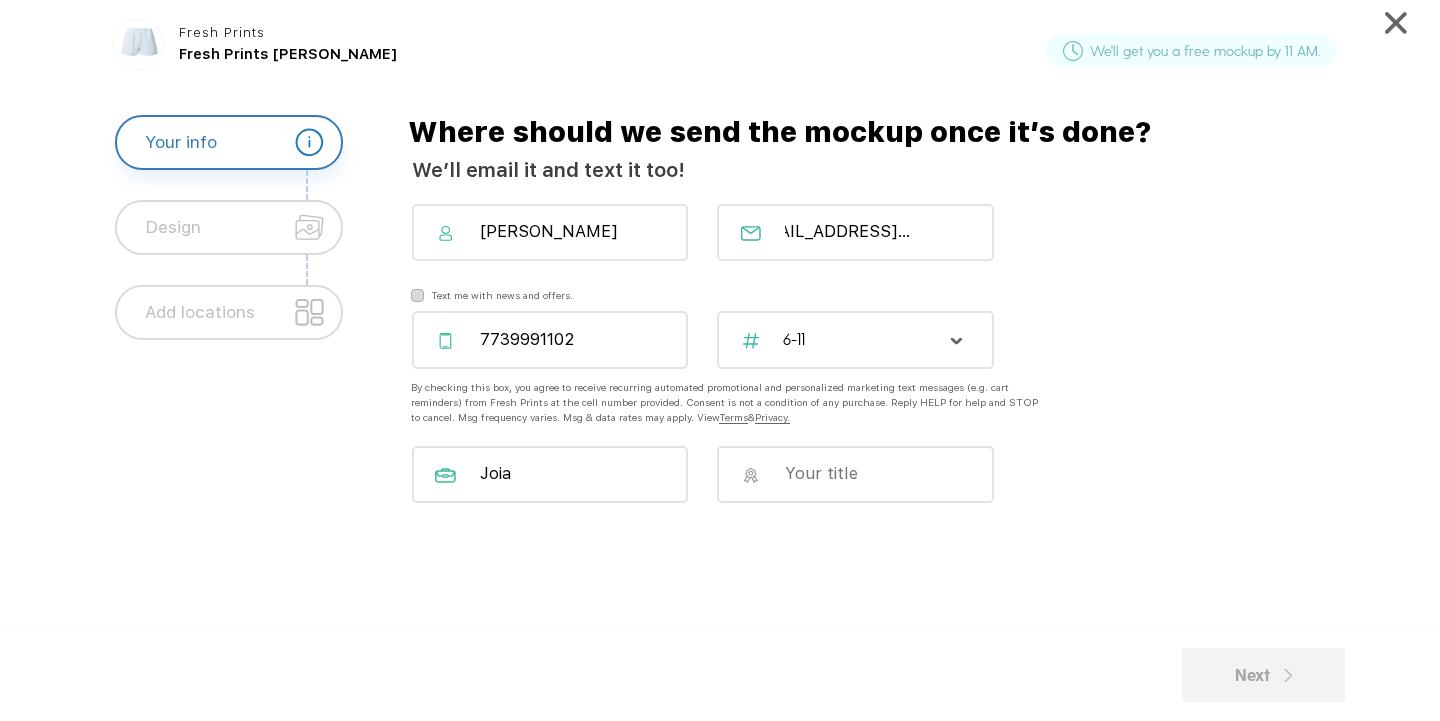 type on "Joia" 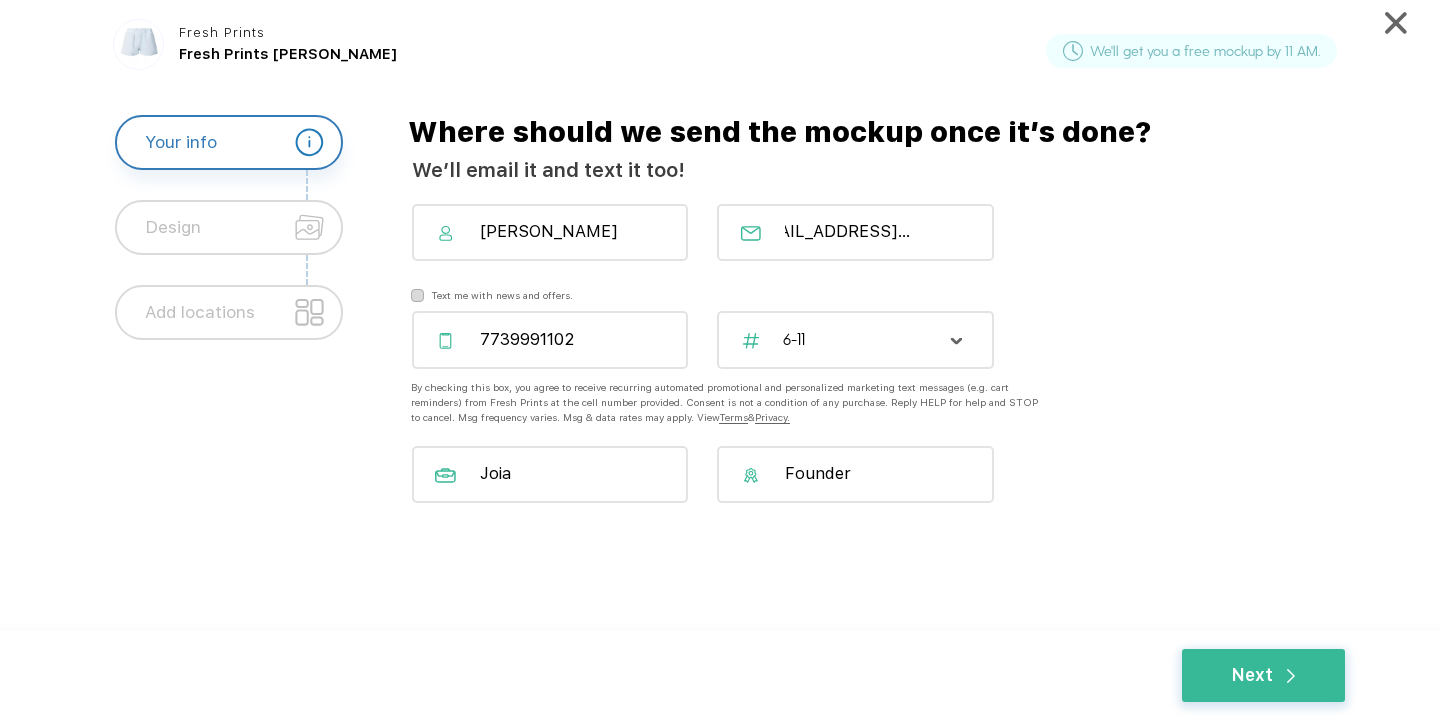 type on "Founder" 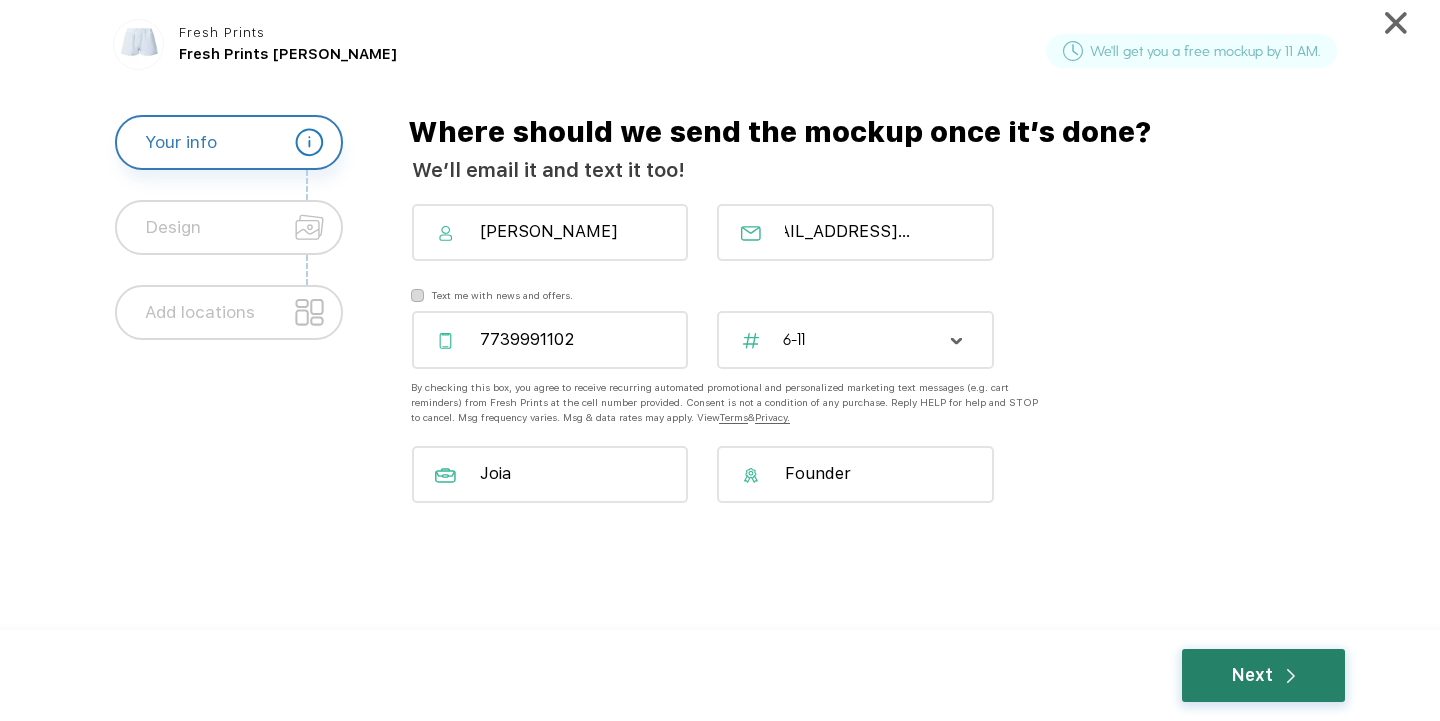 click on "Next" 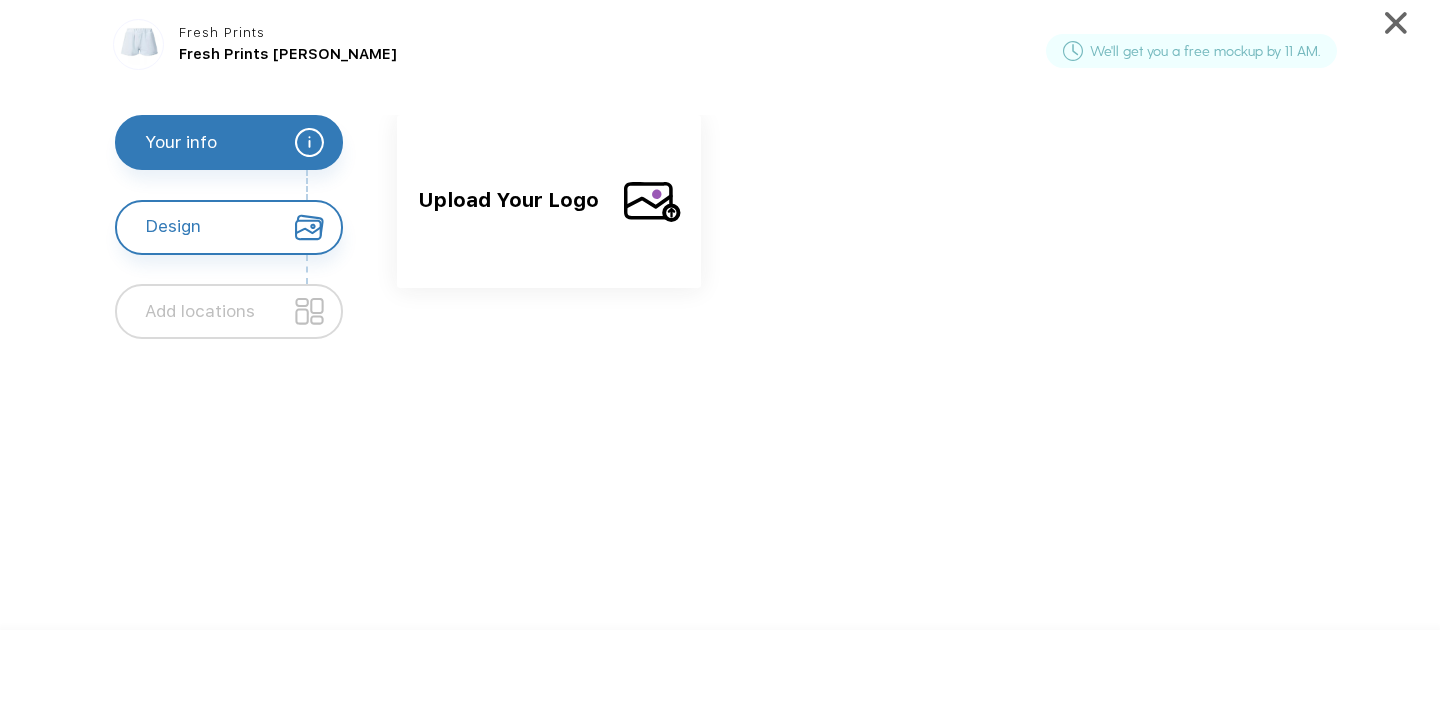 click on "Upload Your Logo" 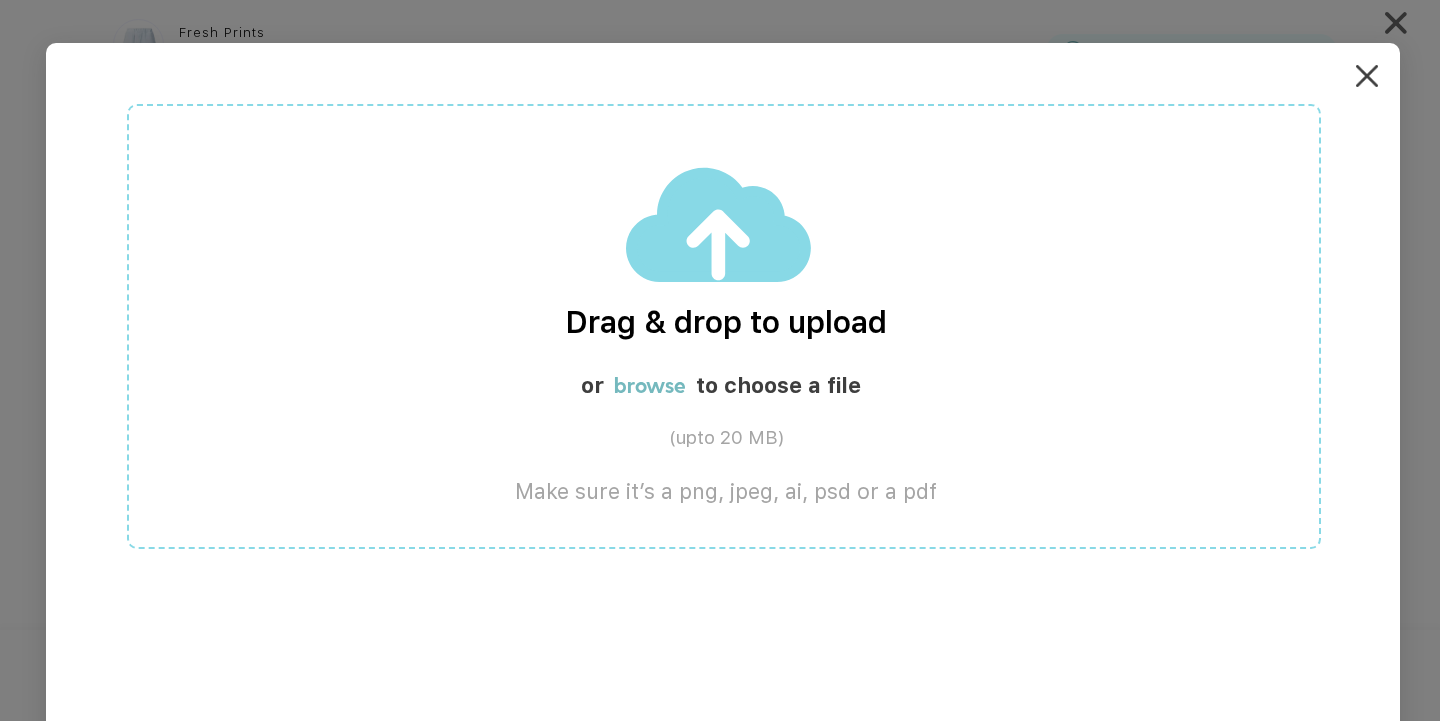 click 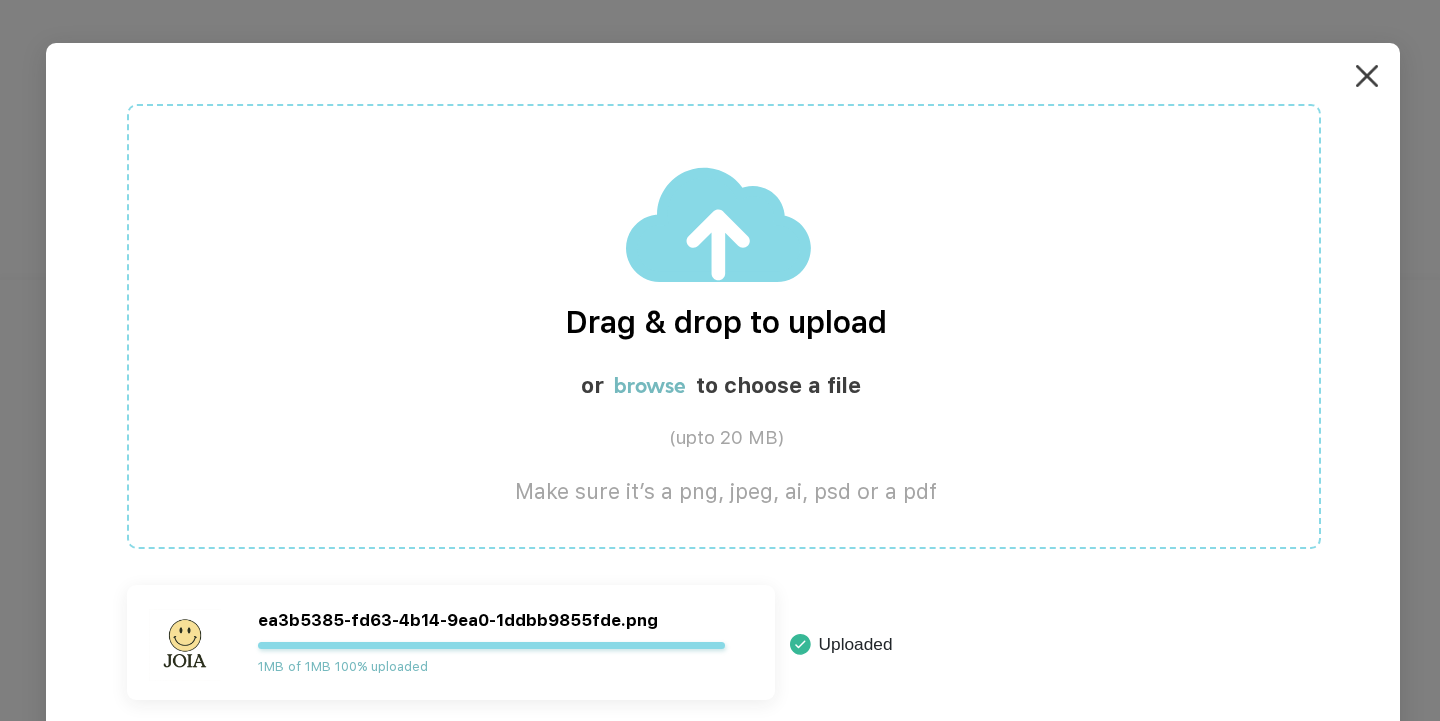 scroll, scrollTop: 0, scrollLeft: 0, axis: both 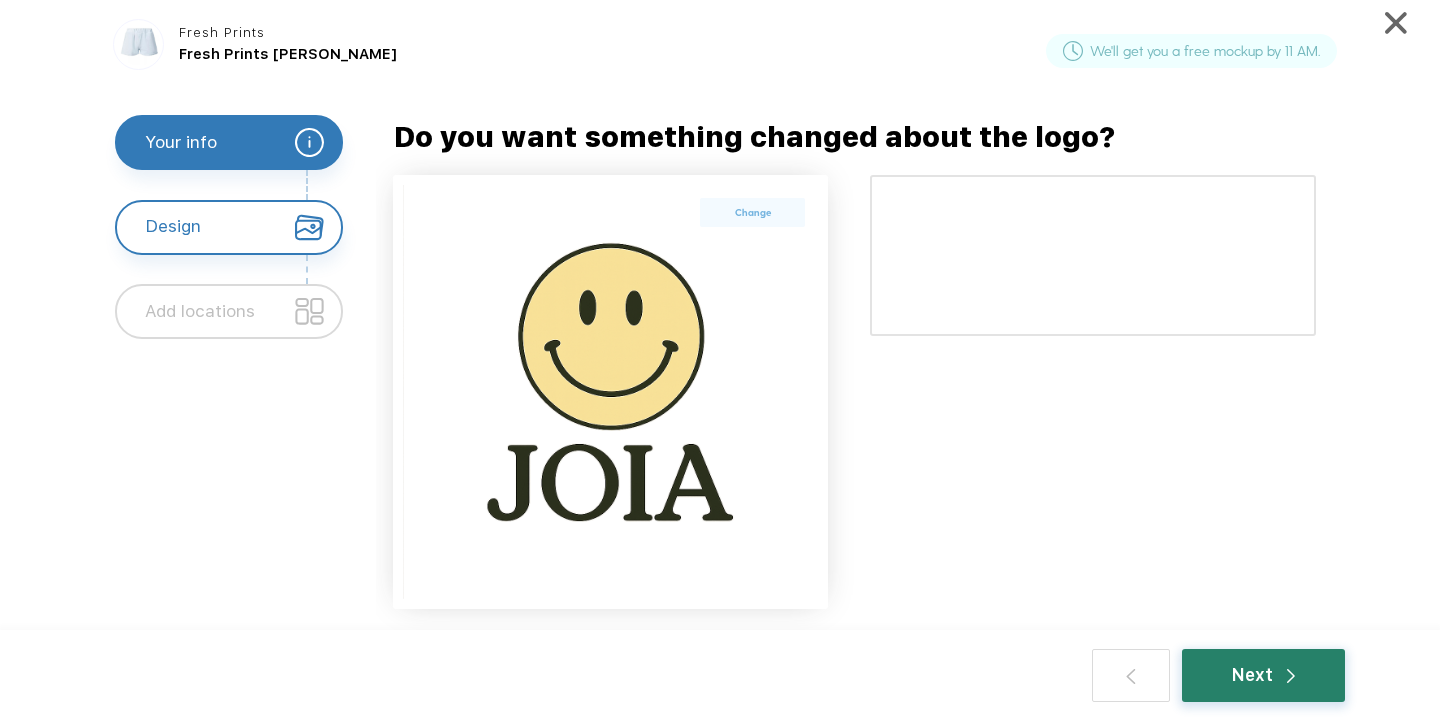 click on "Next" 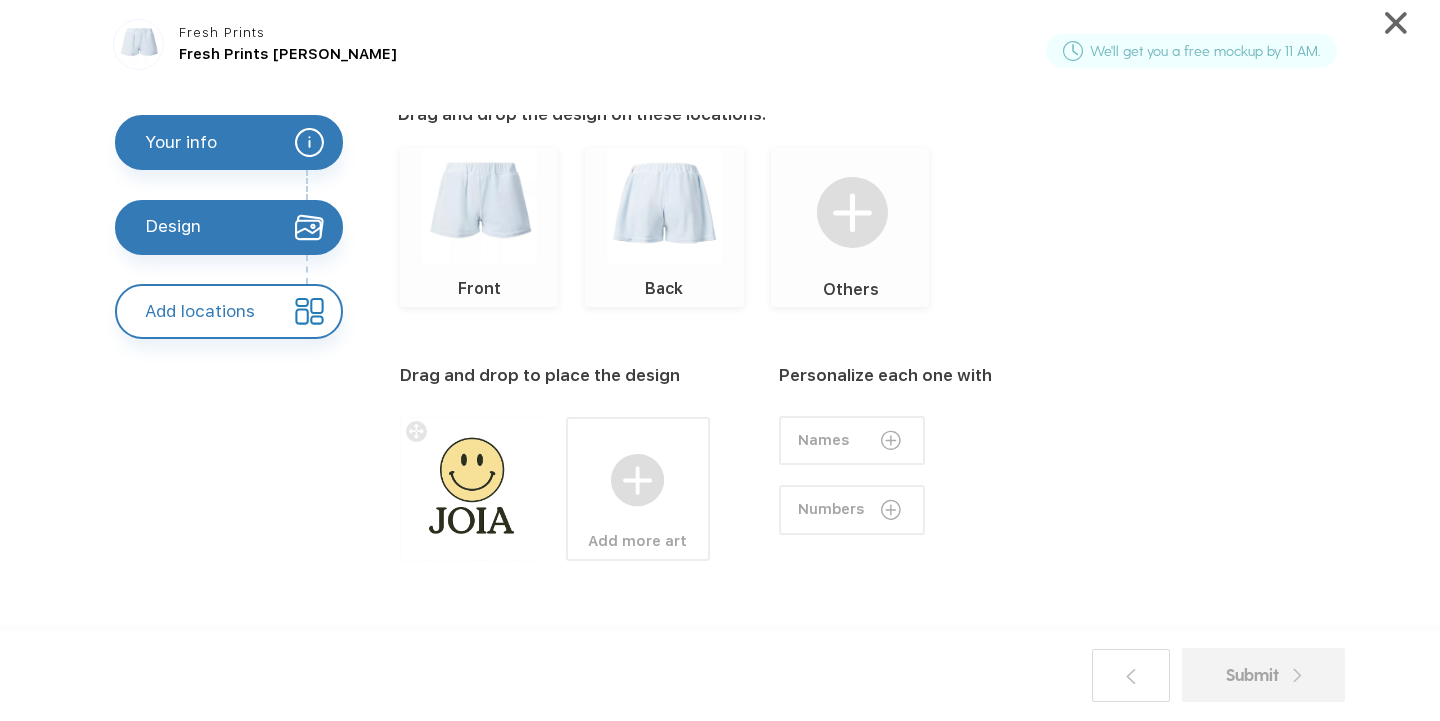 scroll, scrollTop: 51, scrollLeft: 0, axis: vertical 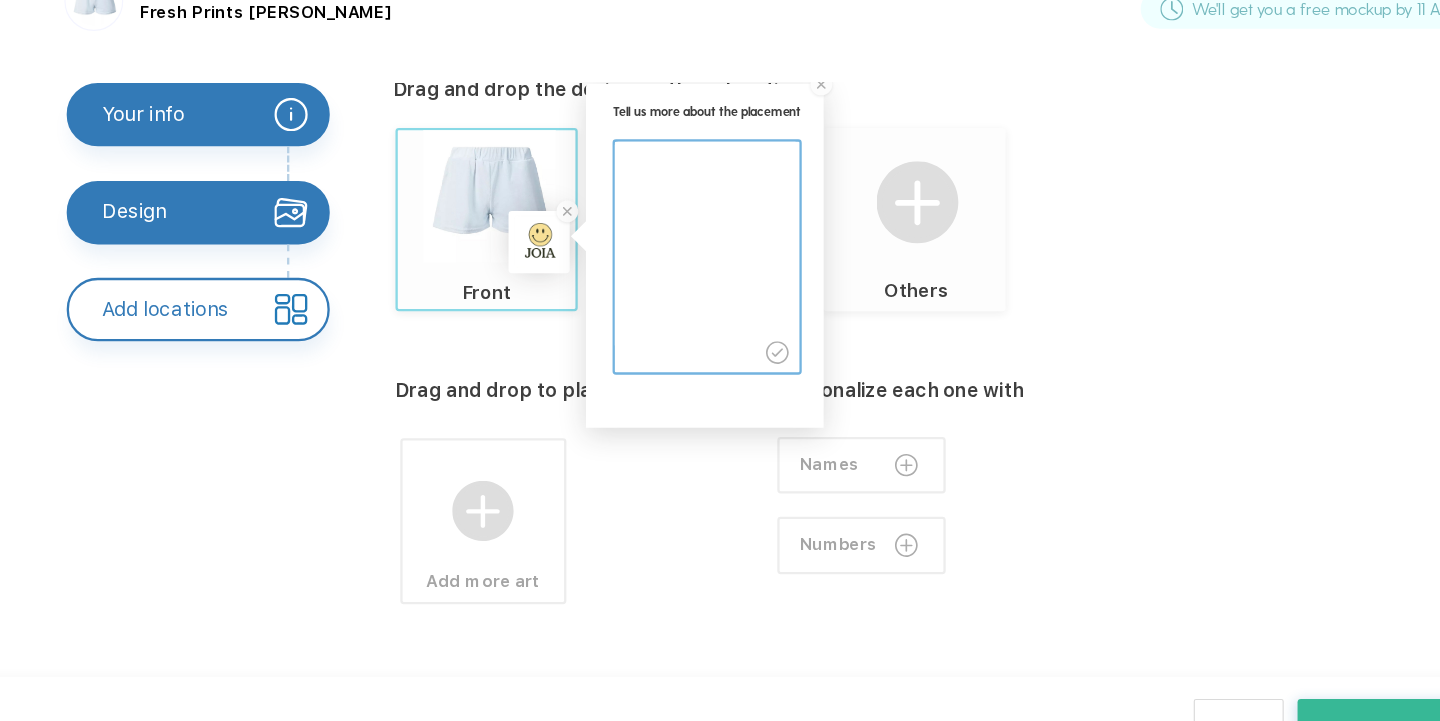 click 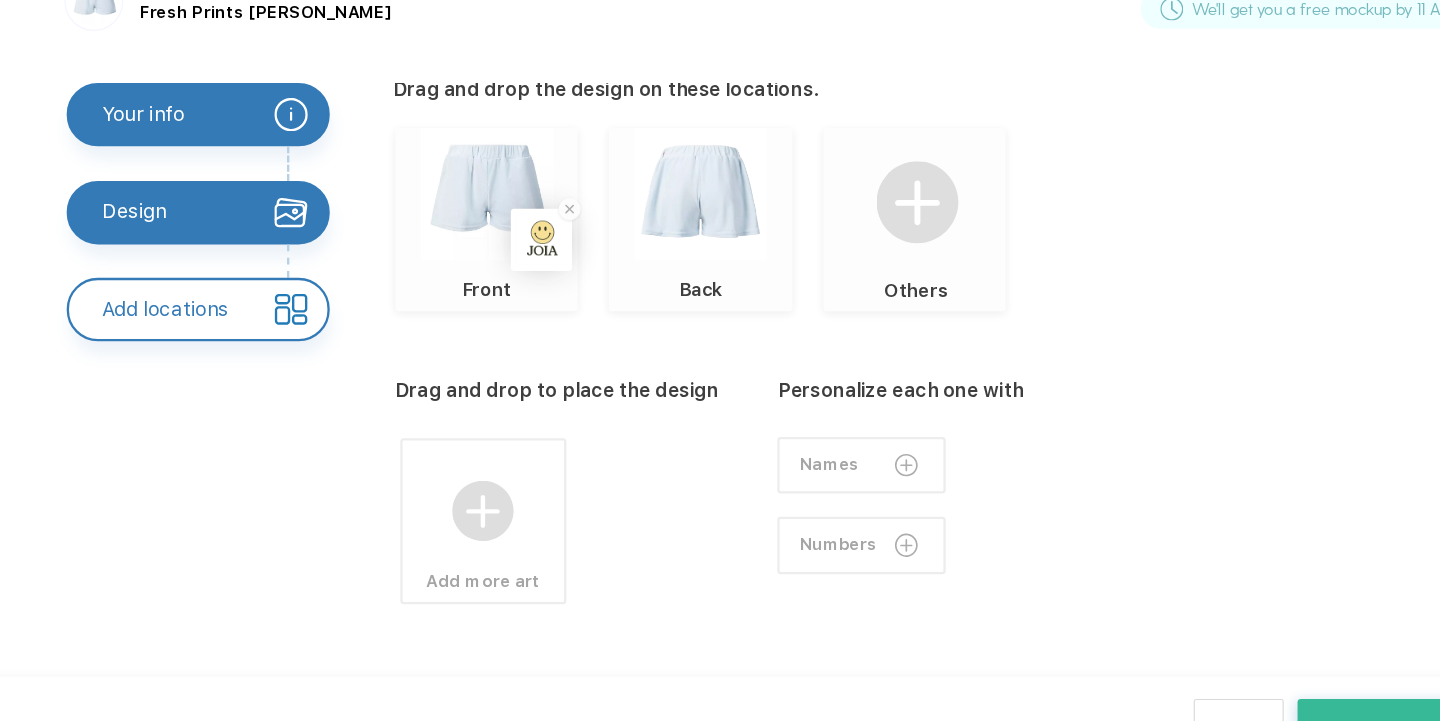 click on "Your info" 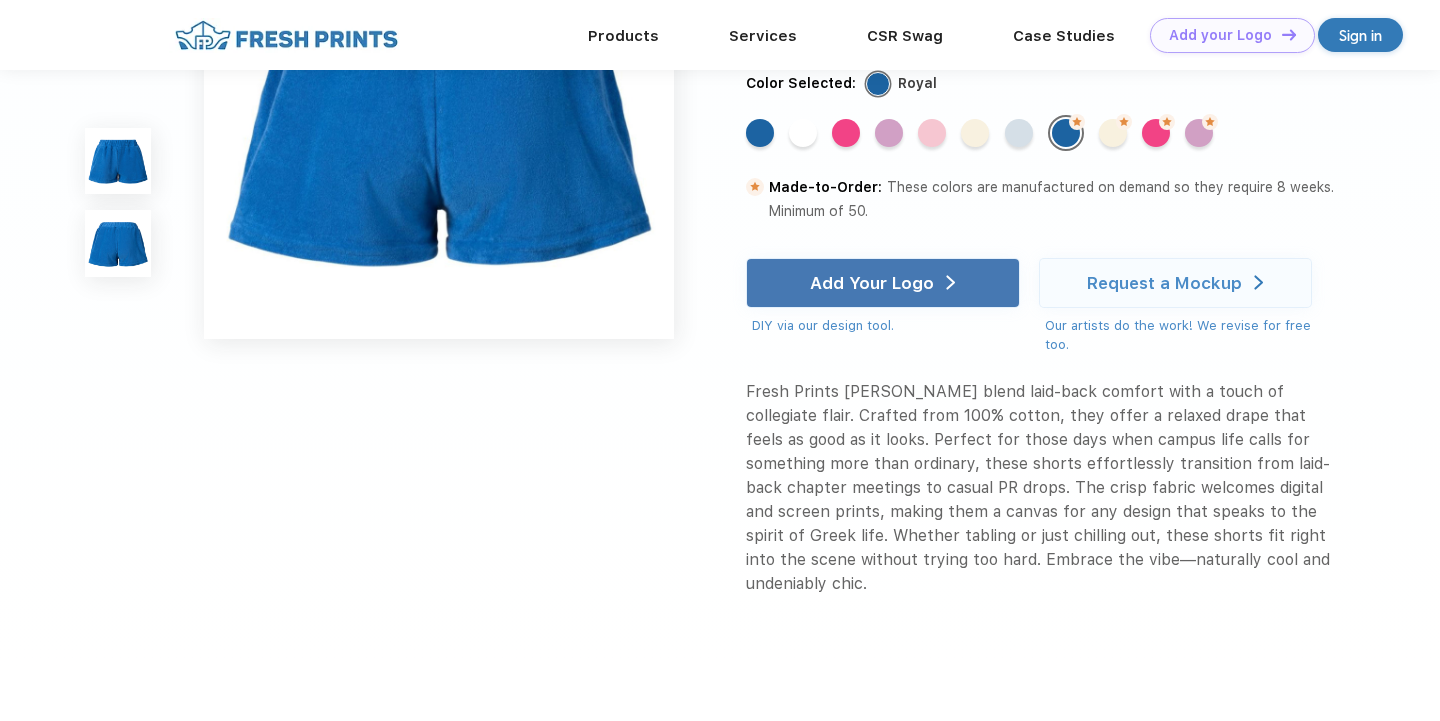 scroll, scrollTop: 429, scrollLeft: 0, axis: vertical 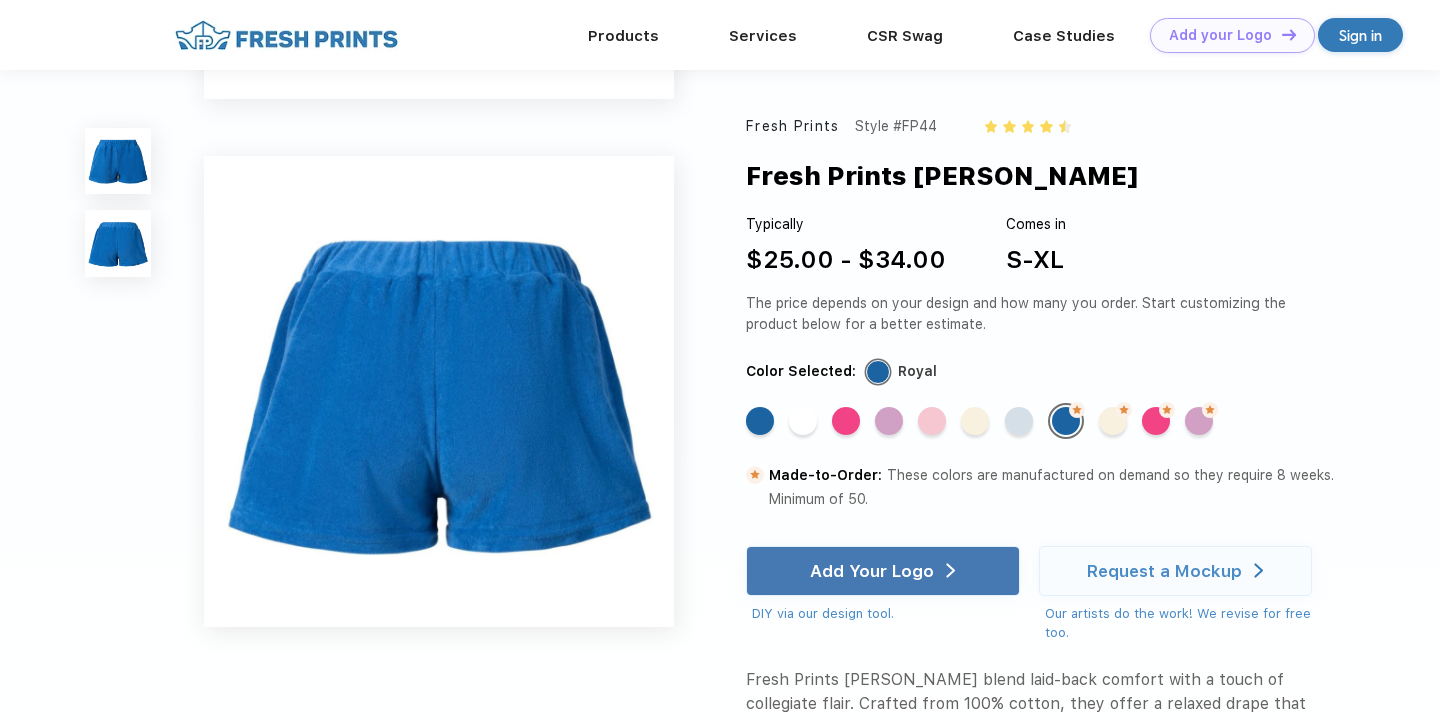 click on "Standard Color Standard Color Standard Color Standard Color Standard Color Standard Color Standard Color Made-to-Order Color Made-to-Order Color Made-to-Order Color Made-to-Order Color" at bounding box center [1025, 428] 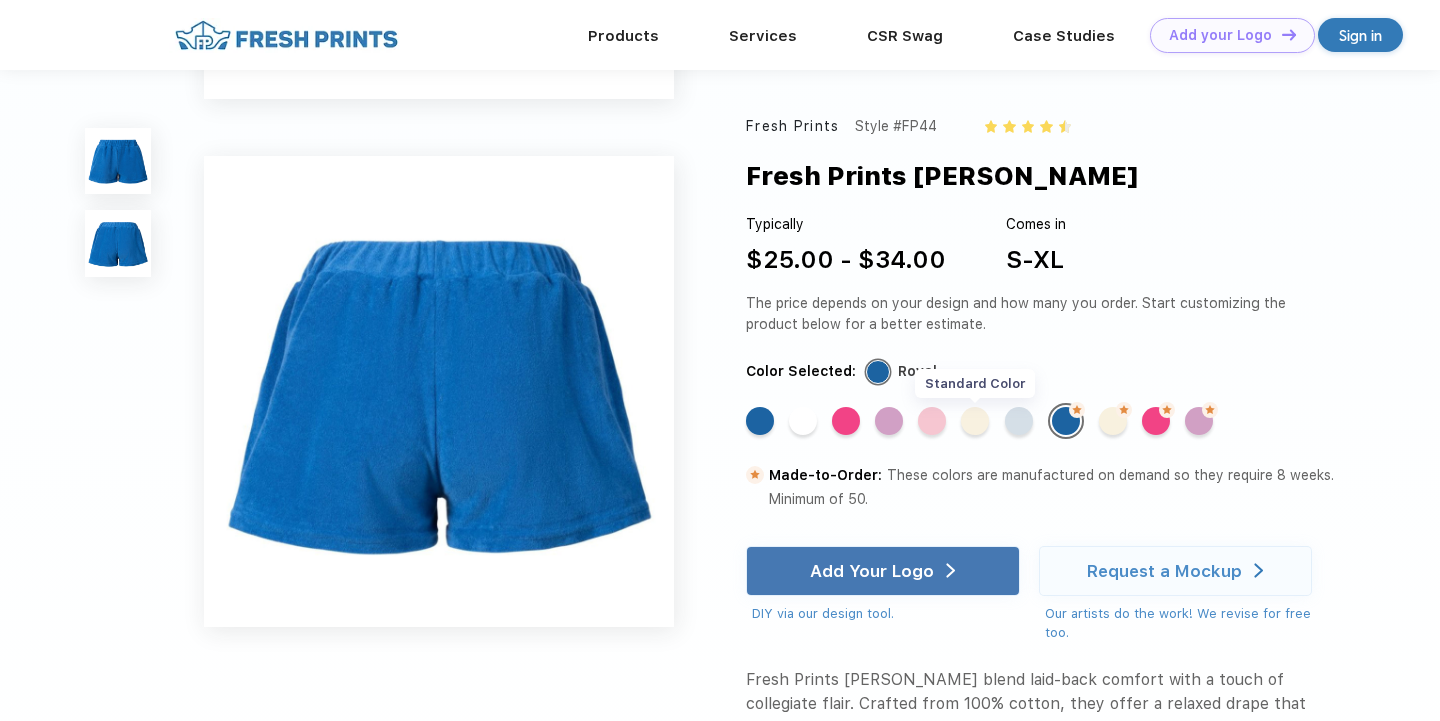 click on "Standard Color" at bounding box center [975, 421] 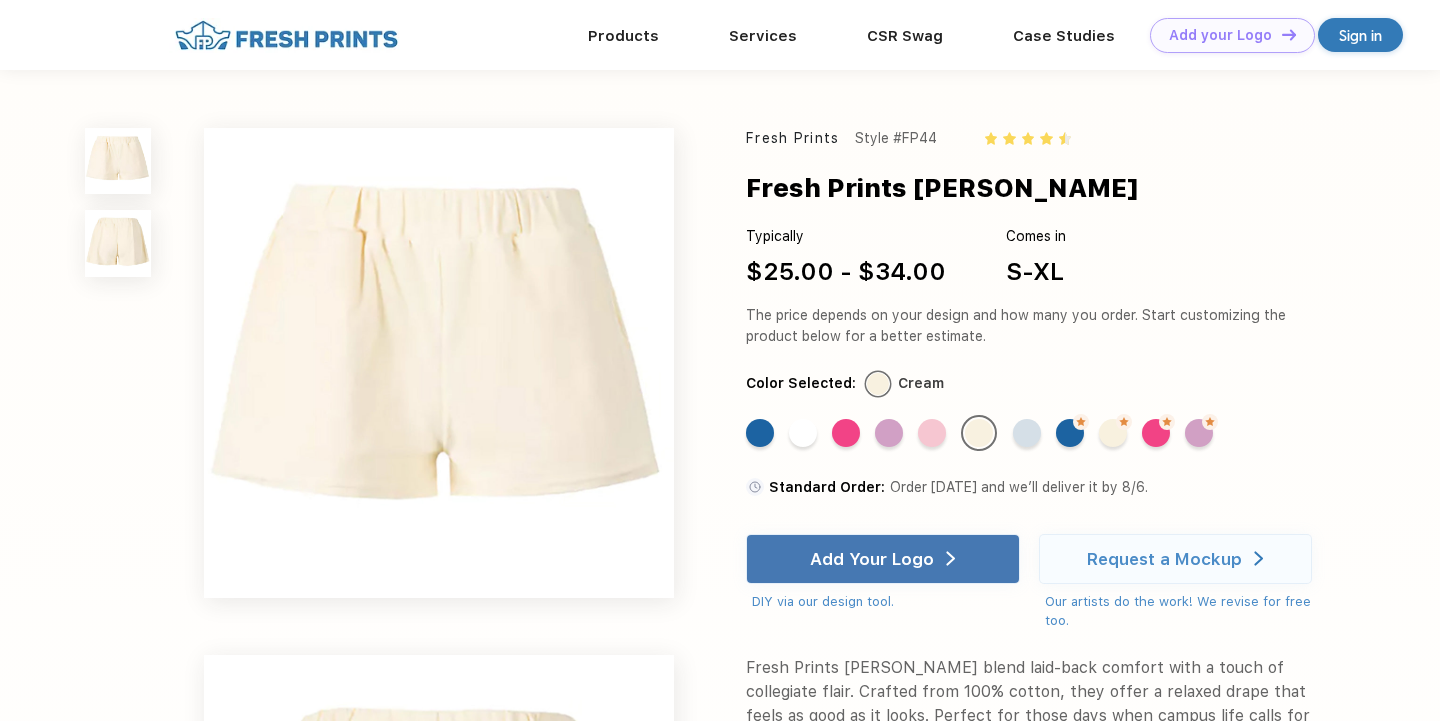scroll, scrollTop: 0, scrollLeft: 0, axis: both 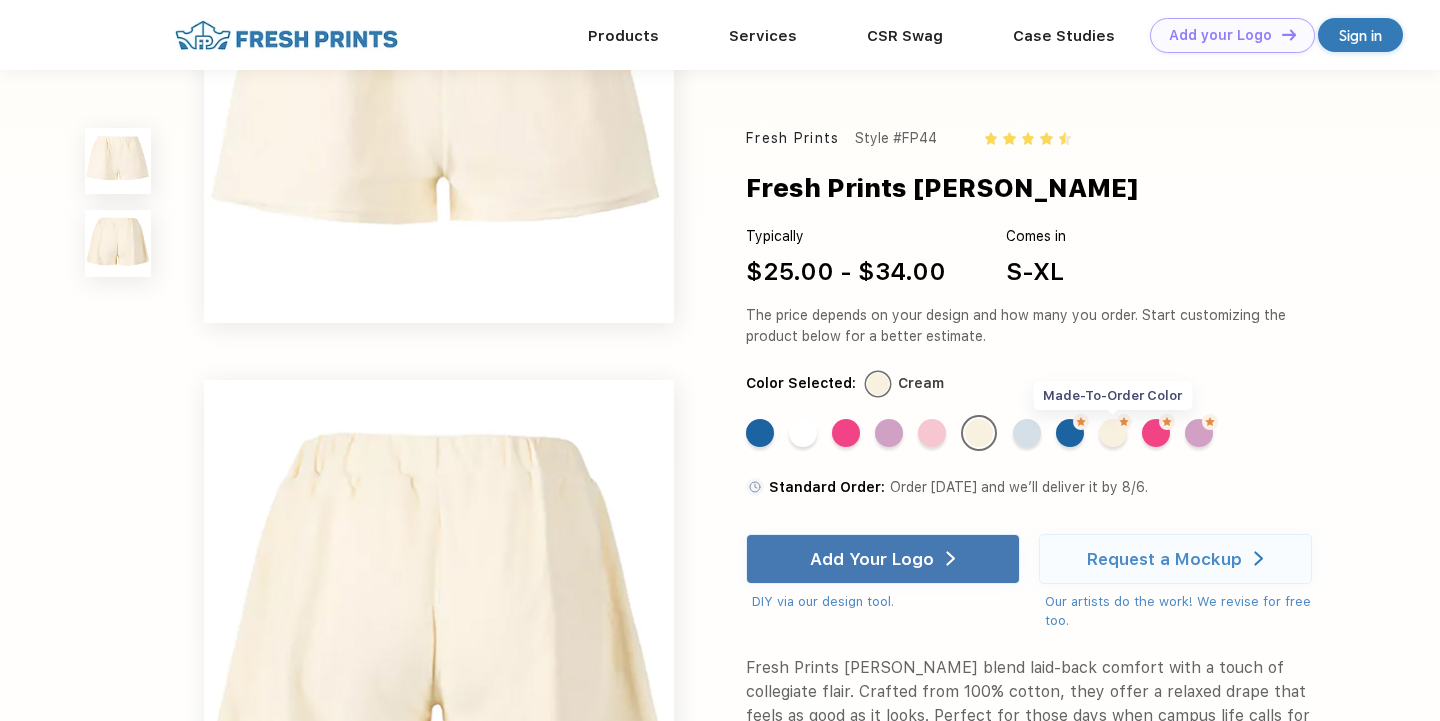click on "Made-to-Order Color" at bounding box center [1113, 433] 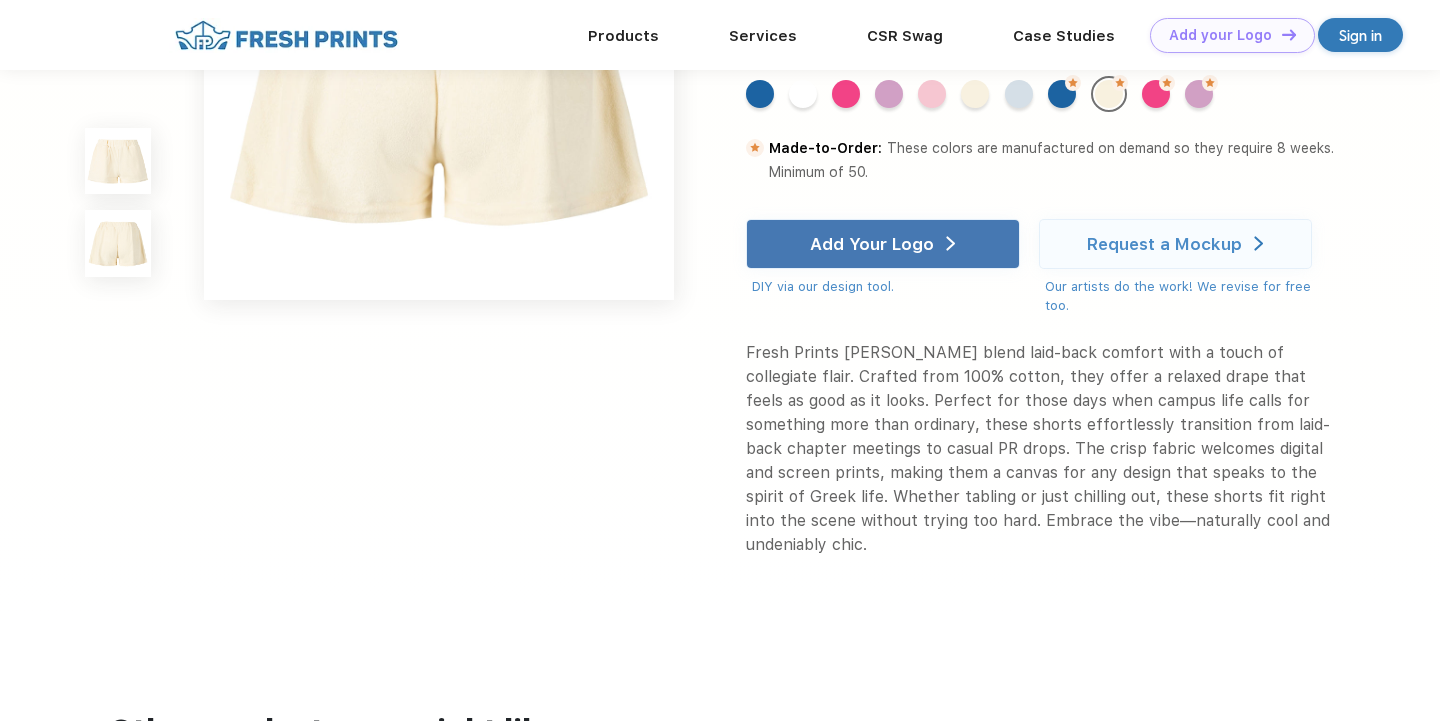 scroll, scrollTop: 286, scrollLeft: 0, axis: vertical 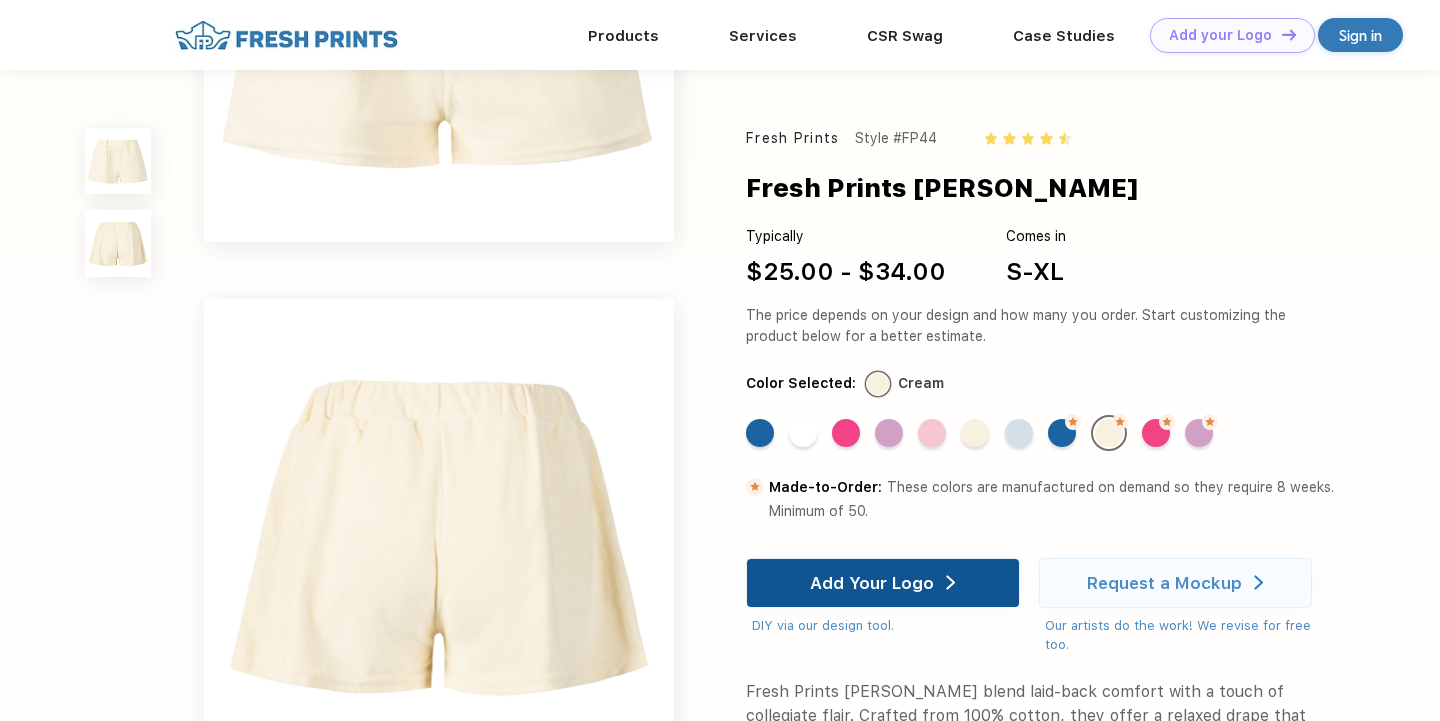 click on "Add Your Logo" at bounding box center [882, 583] 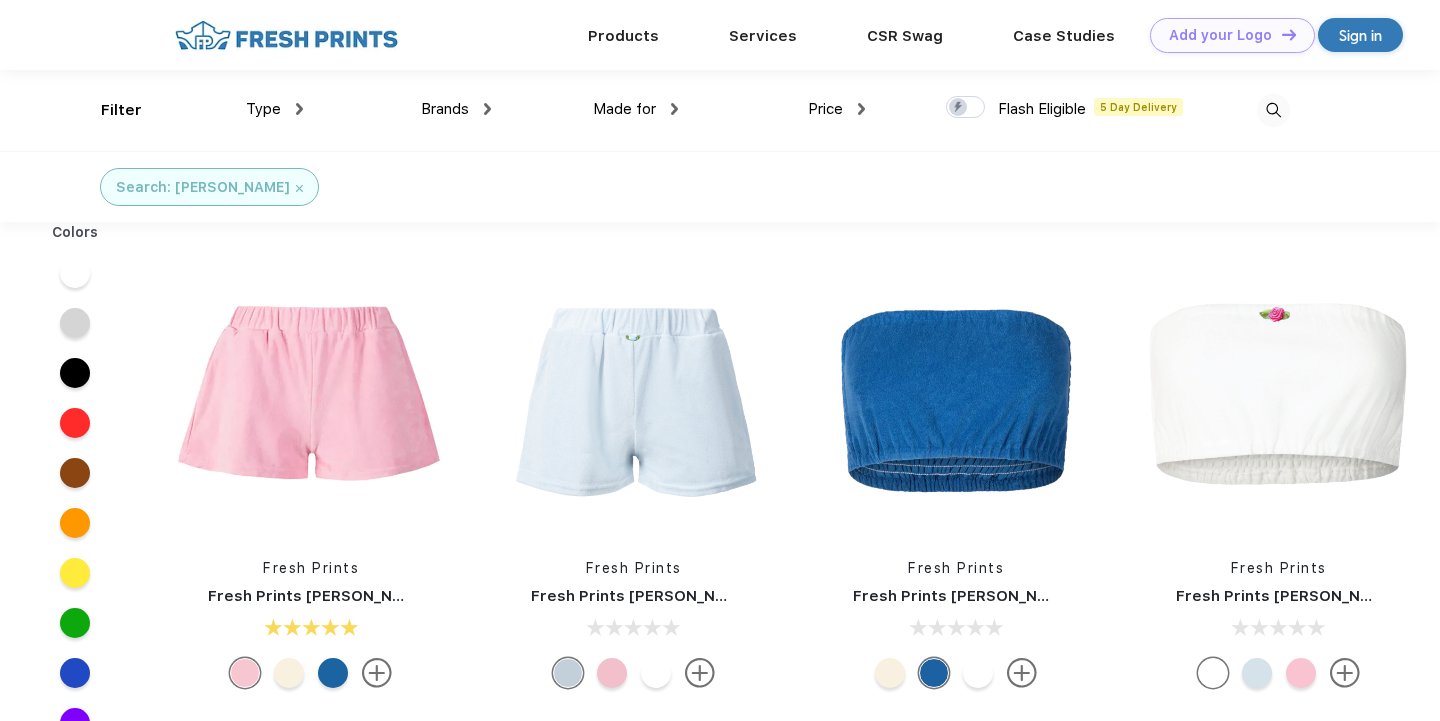 scroll, scrollTop: 0, scrollLeft: 0, axis: both 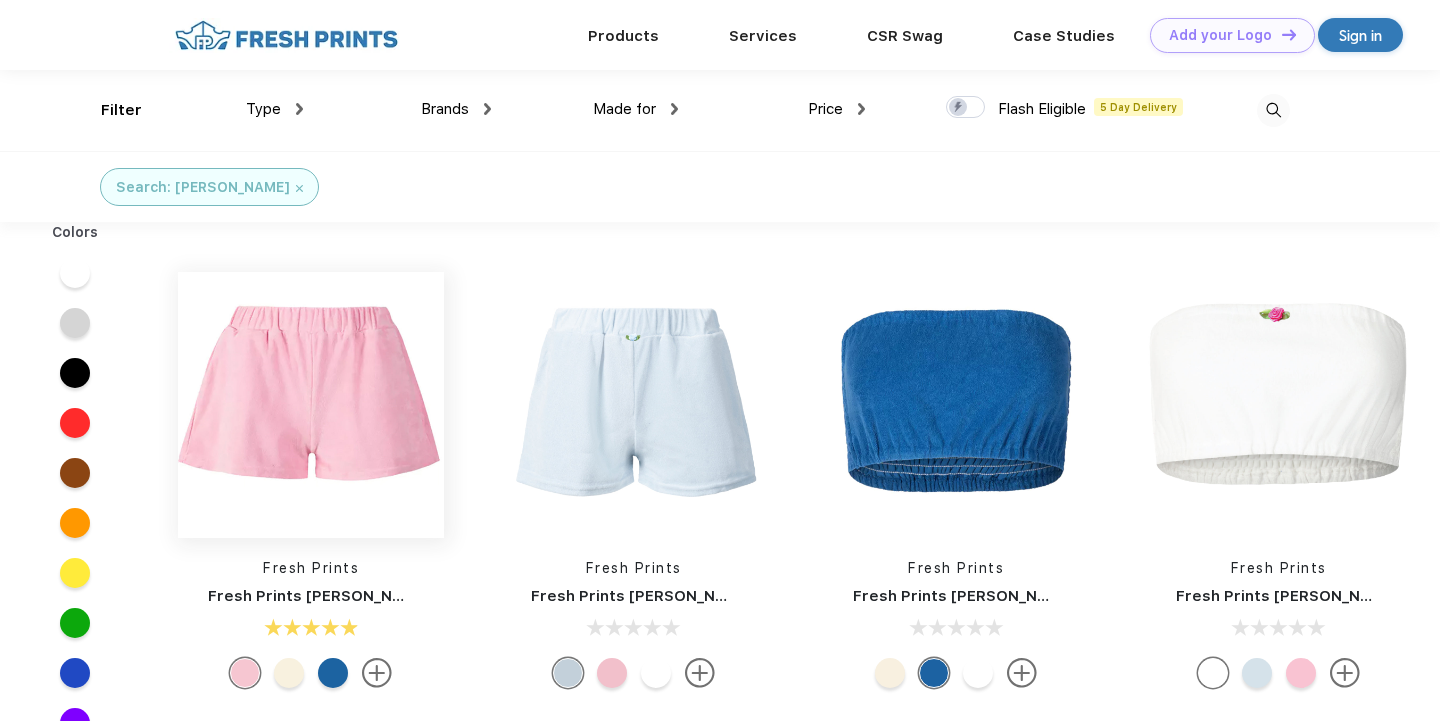 click at bounding box center [311, 405] 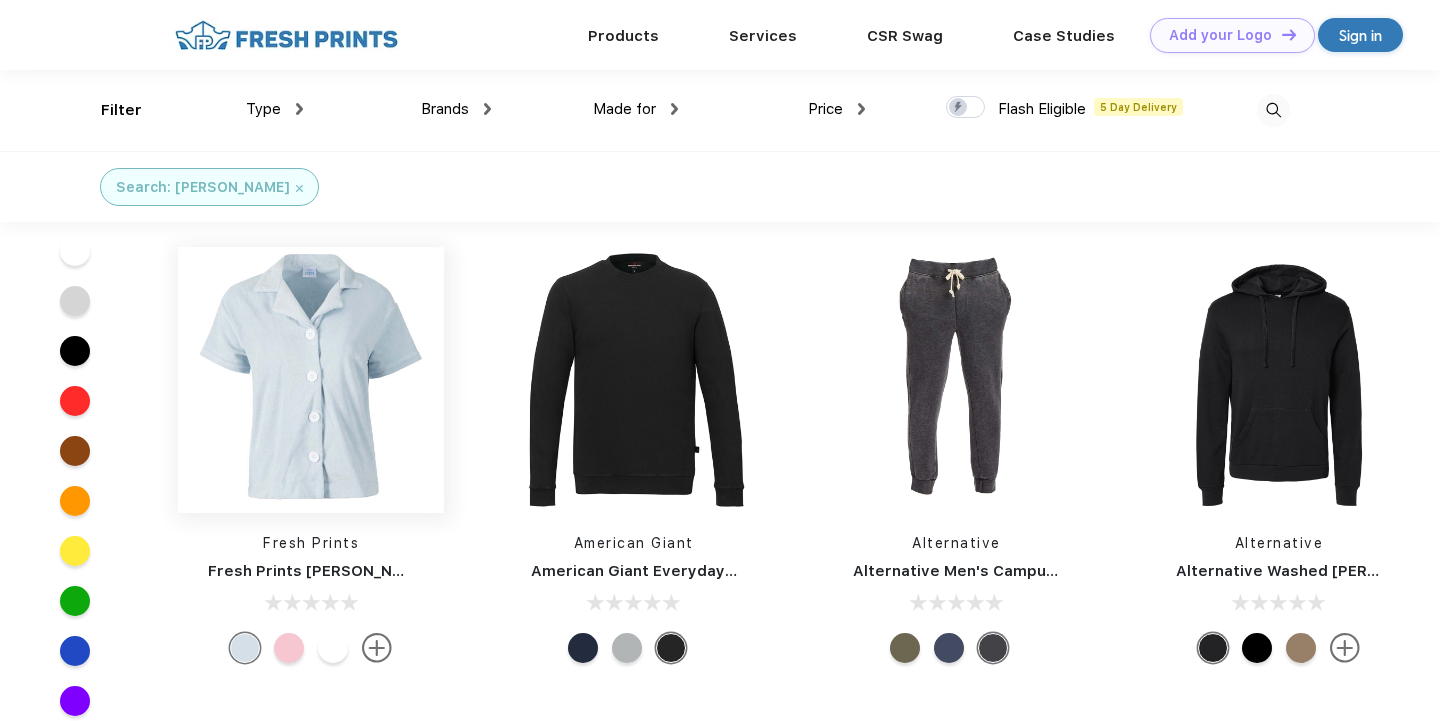scroll, scrollTop: 806, scrollLeft: 0, axis: vertical 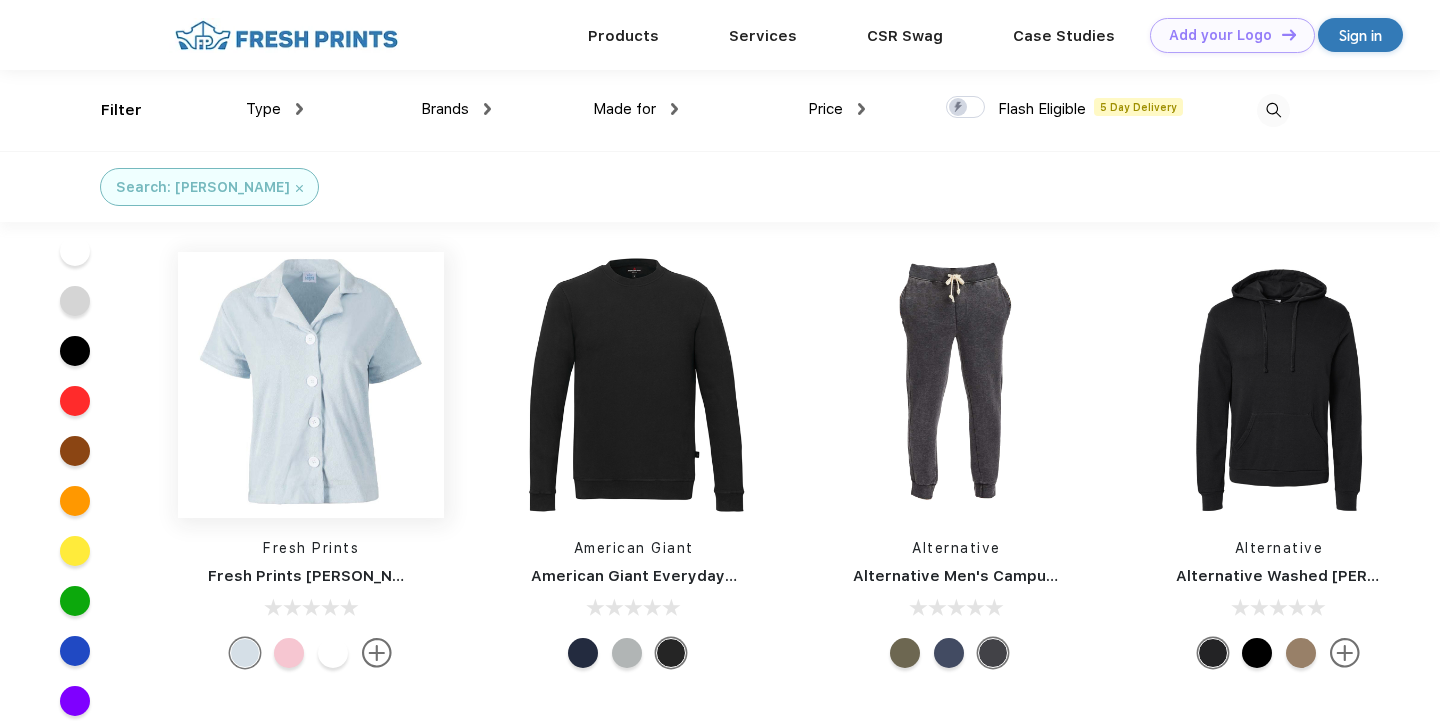 click at bounding box center (311, 385) 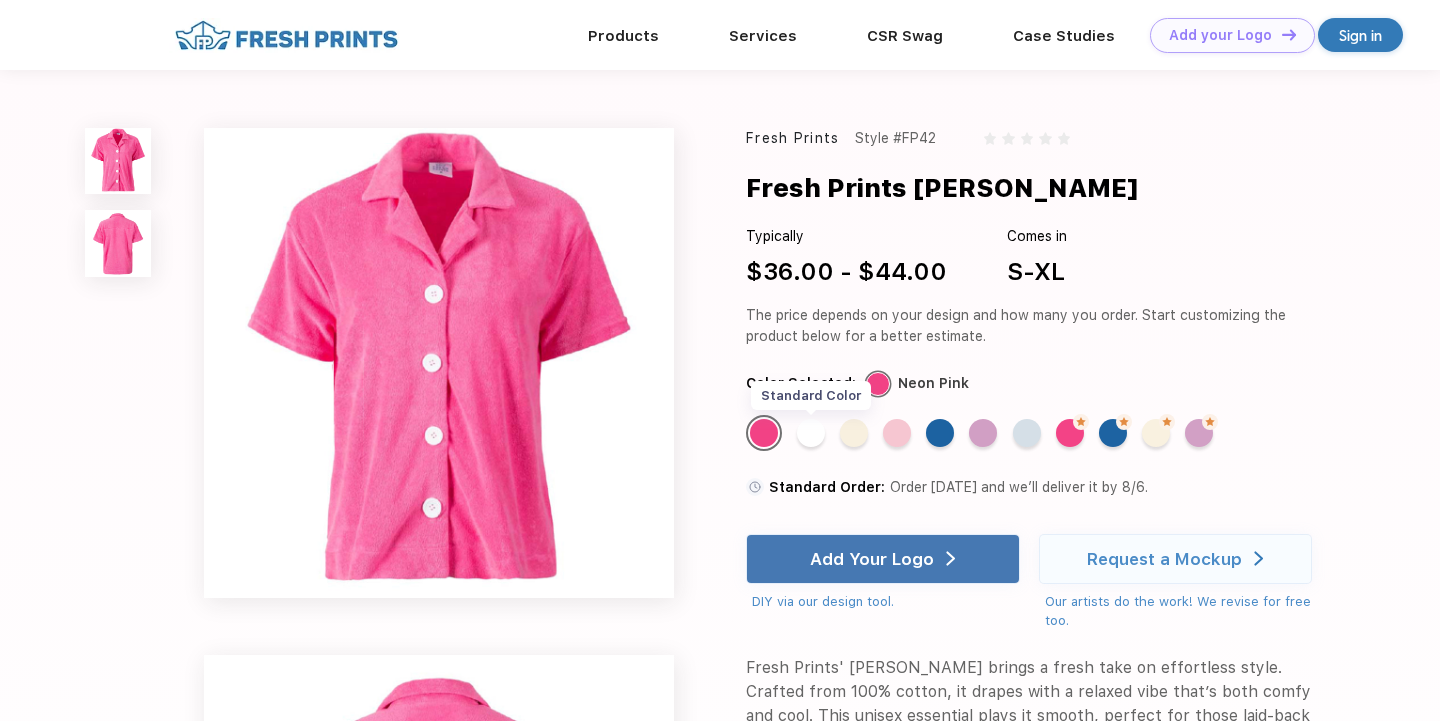 click on "Standard Color" at bounding box center (811, 433) 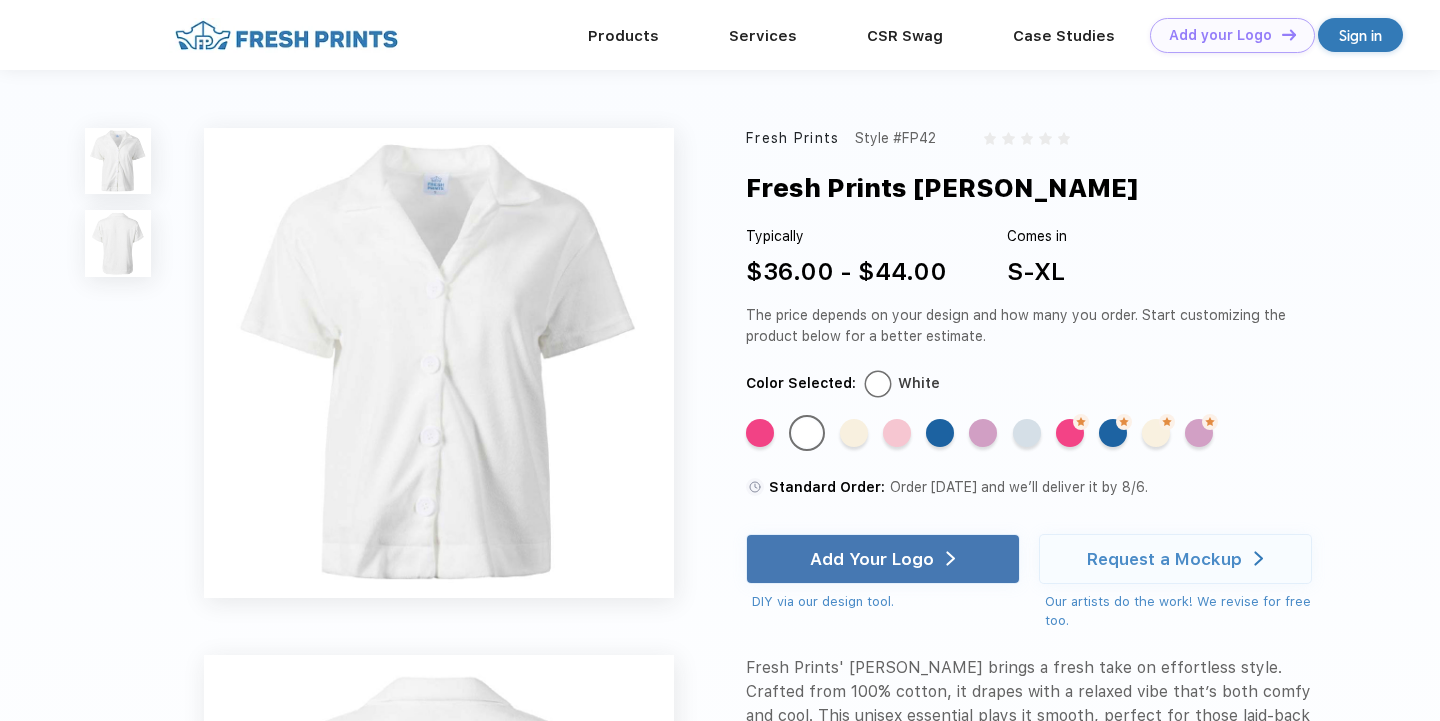 click on "Standard Color Standard Color Standard Color Standard Color Standard Color Standard Color Standard Color Made-to-Order Color Made-to-Order Color Made-to-Order Color Made-to-Order Color" at bounding box center (1025, 440) 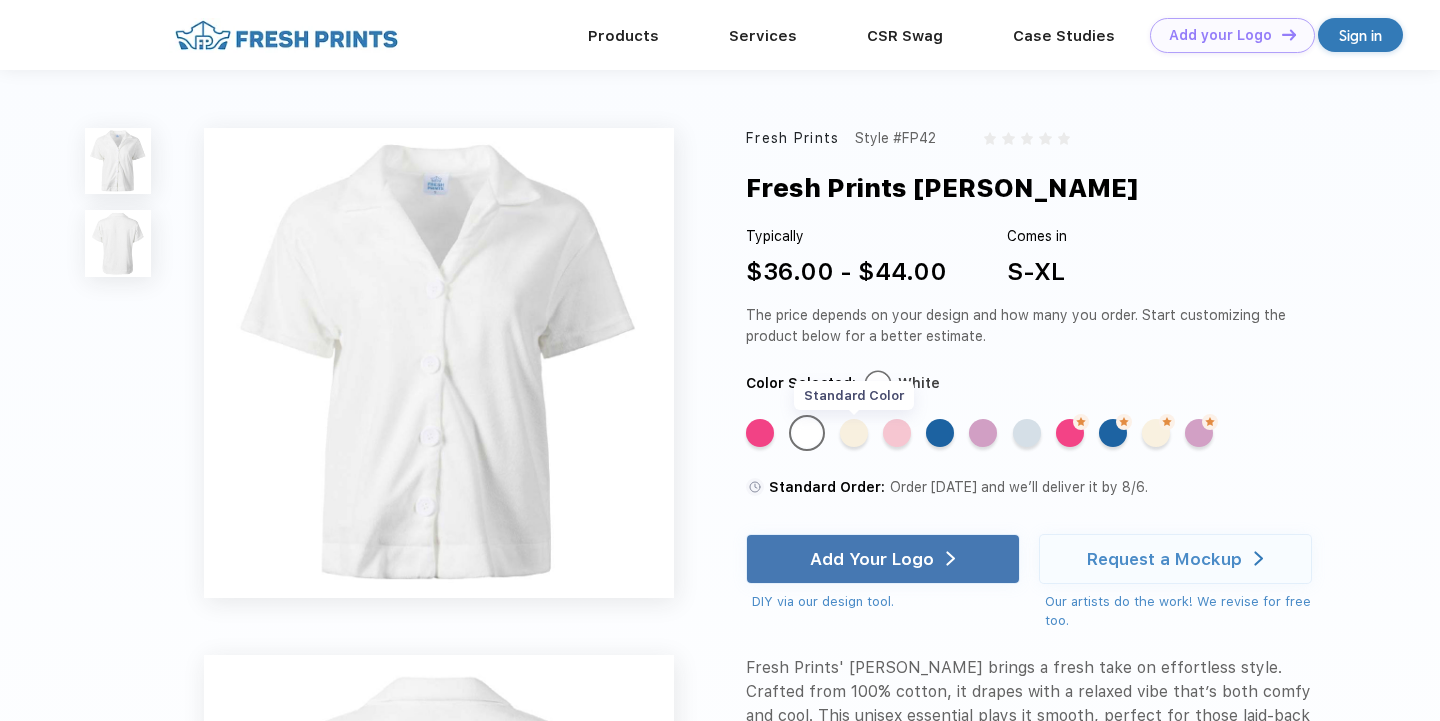 click on "Standard Color" at bounding box center [854, 433] 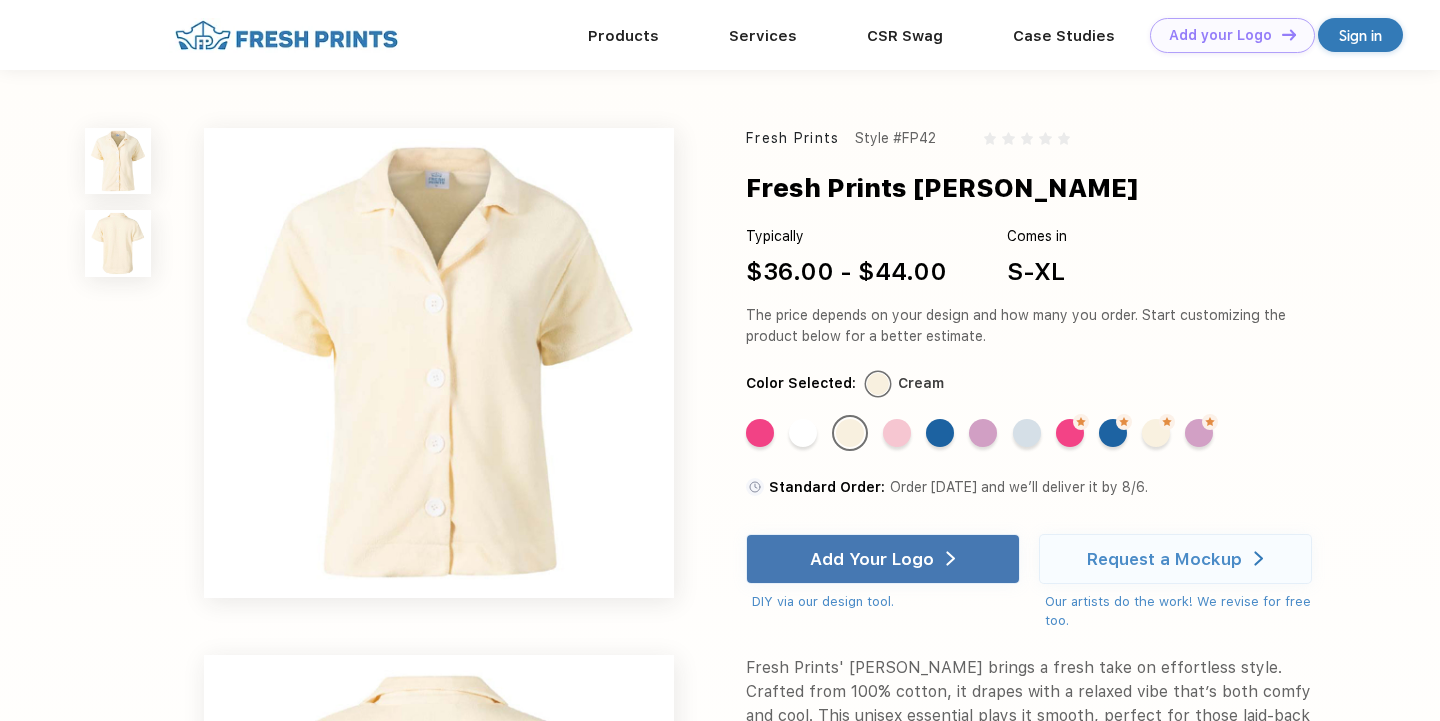 click on "Standard Color Standard Color Standard Color Standard Color Standard Color Standard Color Standard Color Made-to-Order Color Made-to-Order Color Made-to-Order Color Made-to-Order Color" at bounding box center (1025, 440) 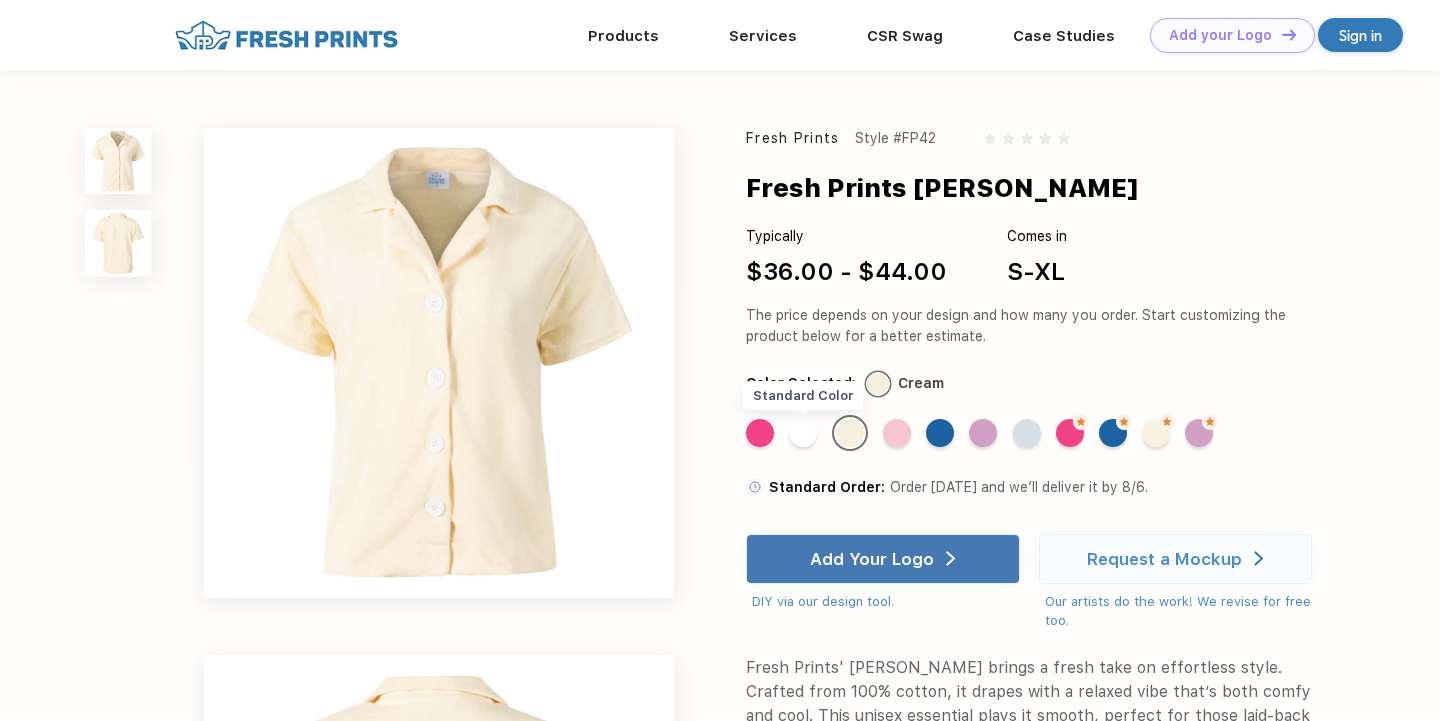 click on "Standard Color" at bounding box center (803, 433) 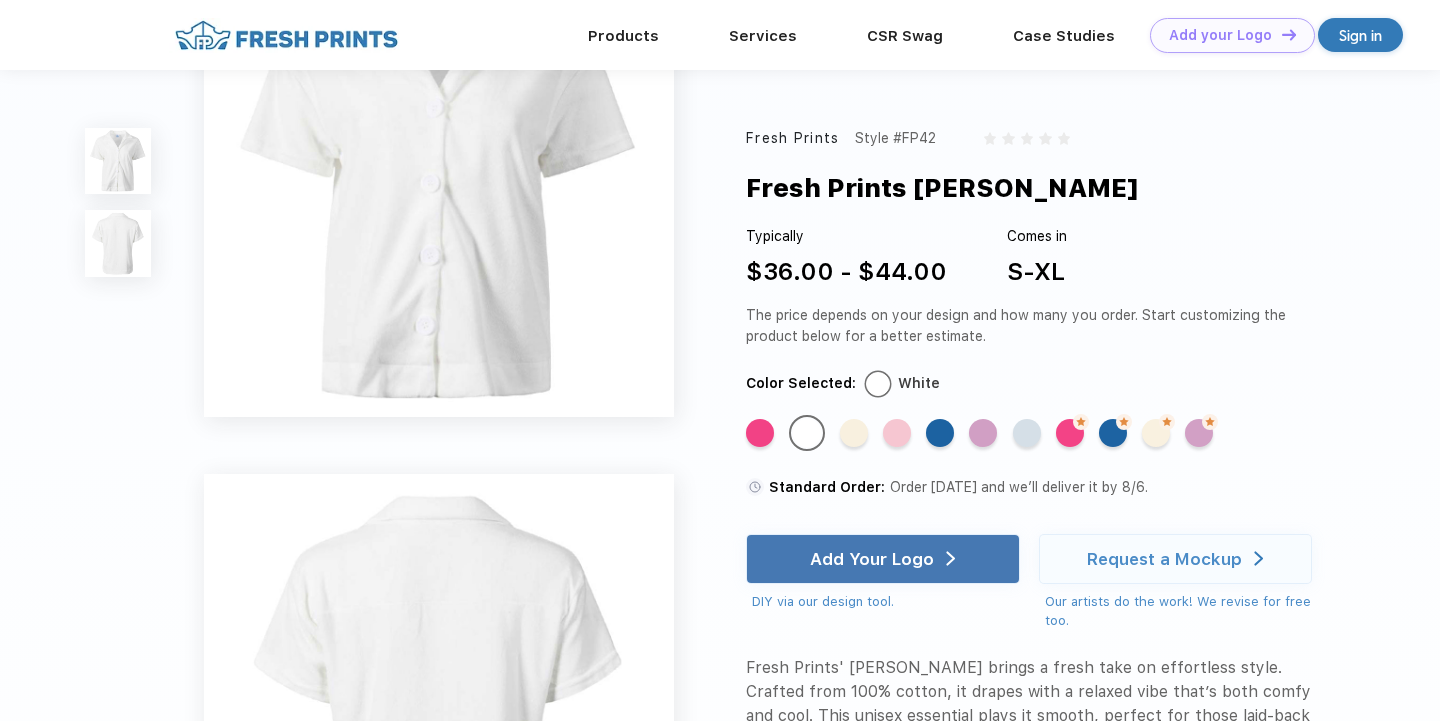 scroll, scrollTop: 18, scrollLeft: 0, axis: vertical 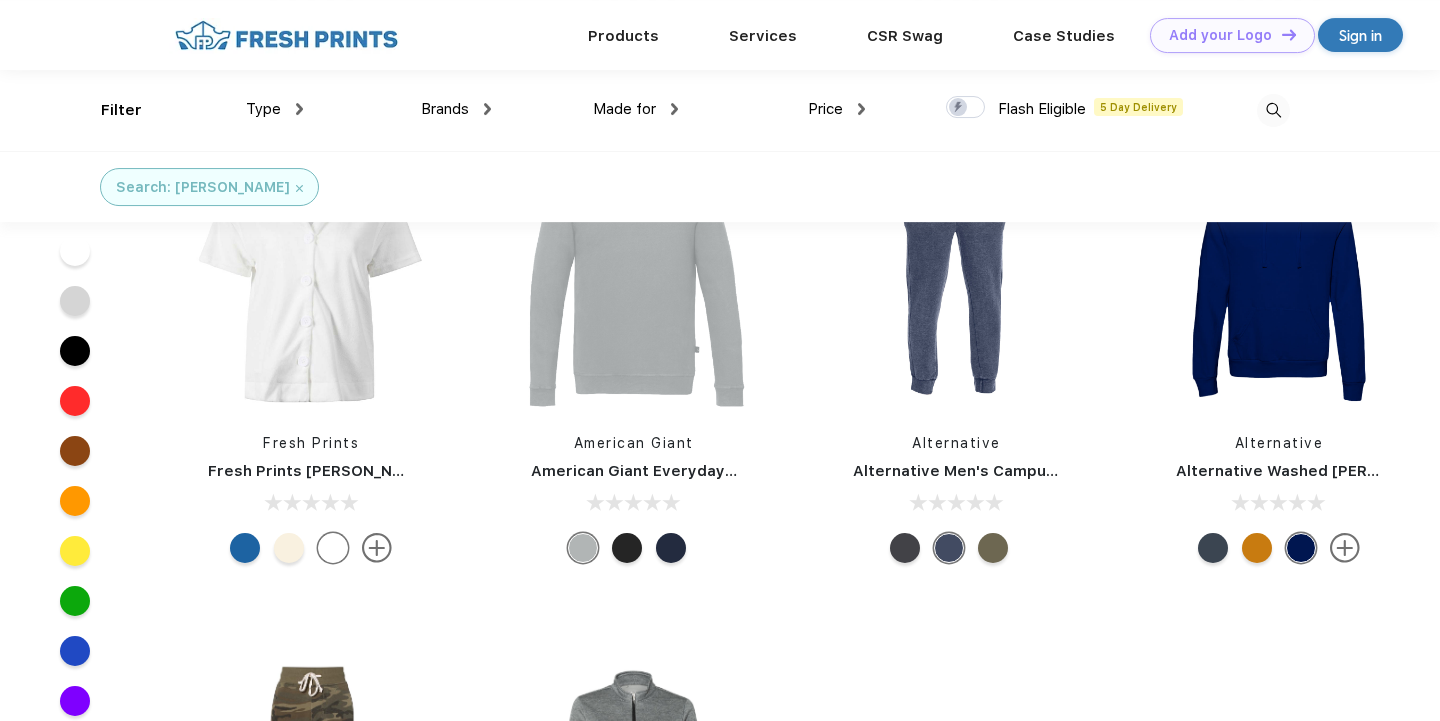 click on "Alternative Washed [PERSON_NAME] Challenger" at bounding box center [1360, 471] 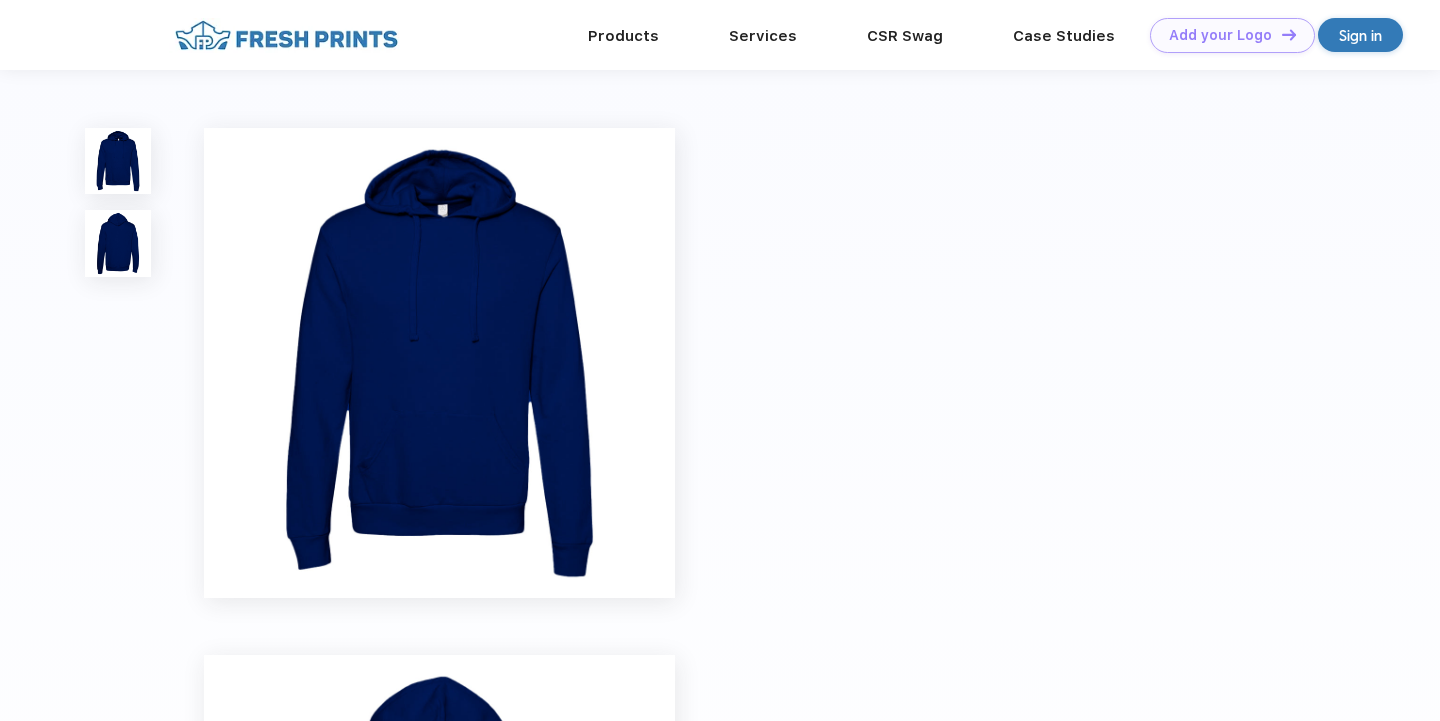 scroll, scrollTop: 0, scrollLeft: 0, axis: both 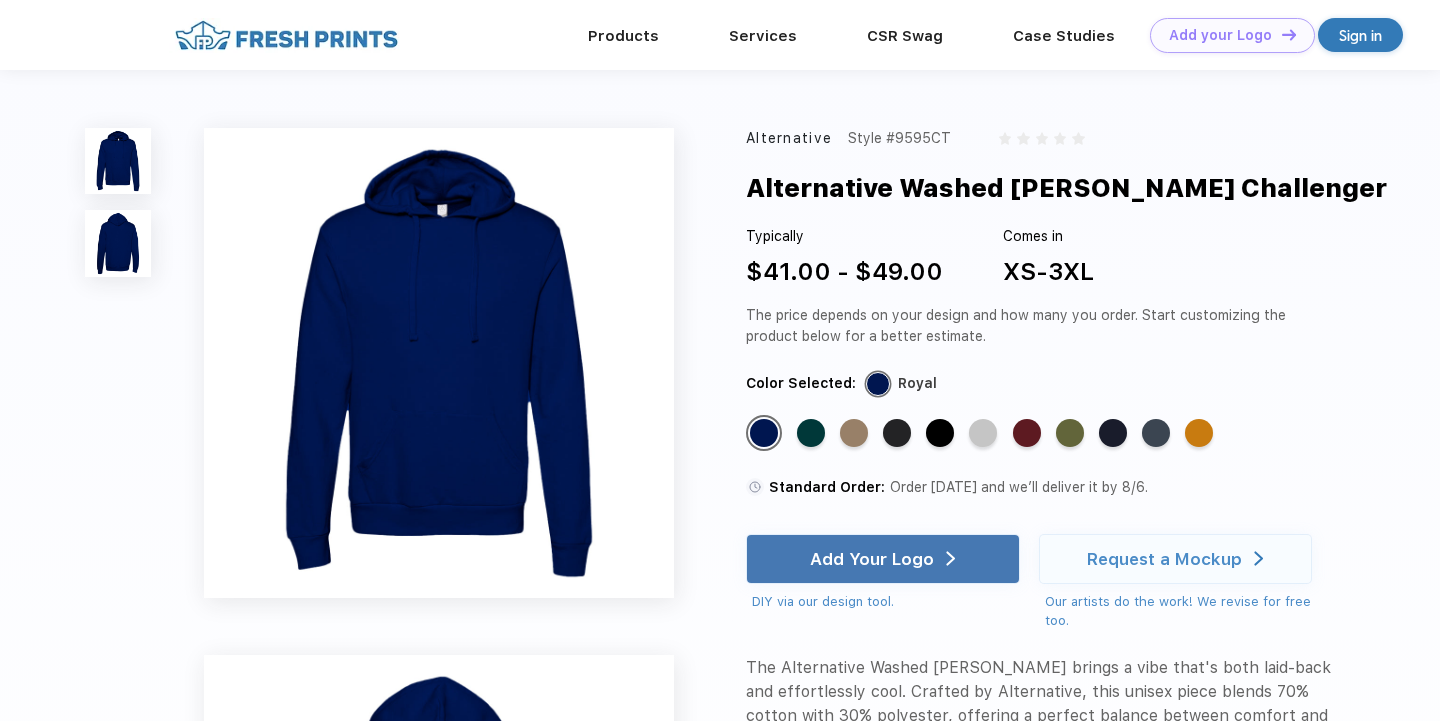click at bounding box center [118, 243] 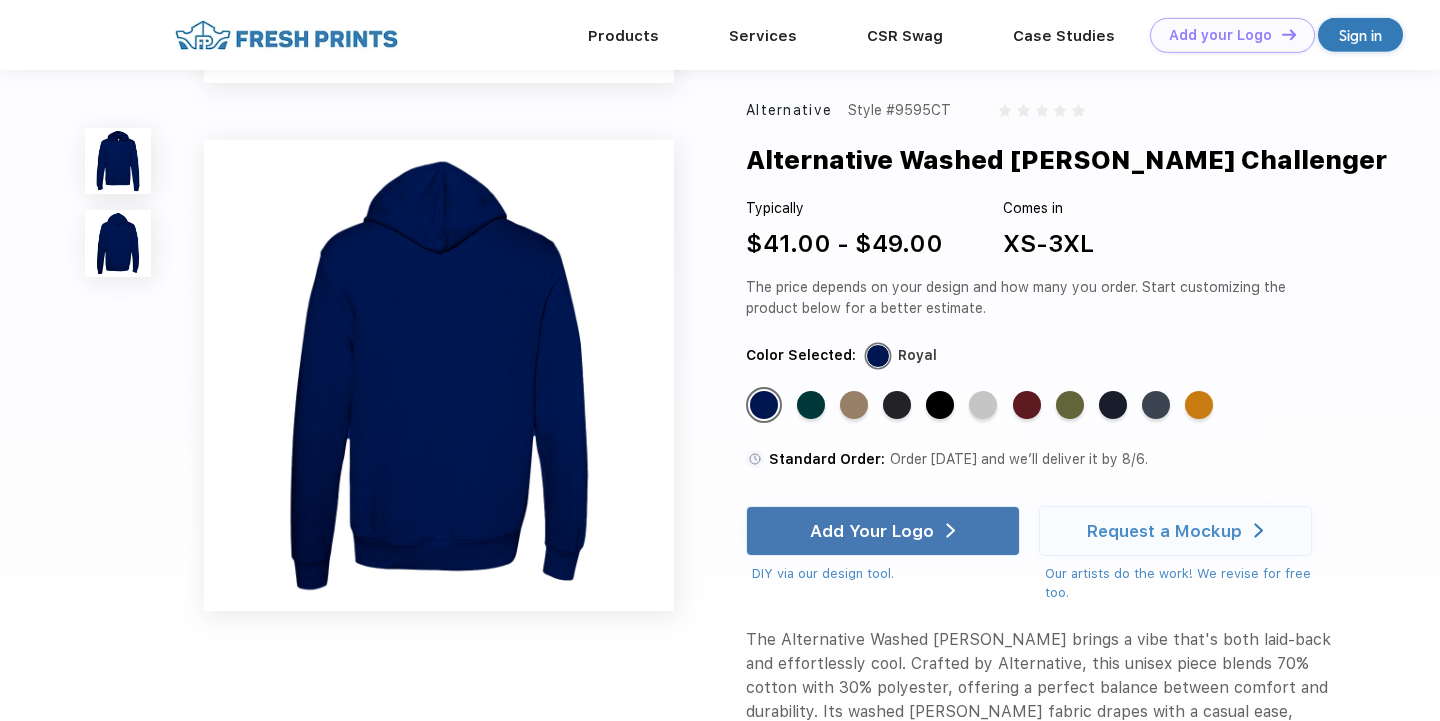 scroll, scrollTop: 446, scrollLeft: 0, axis: vertical 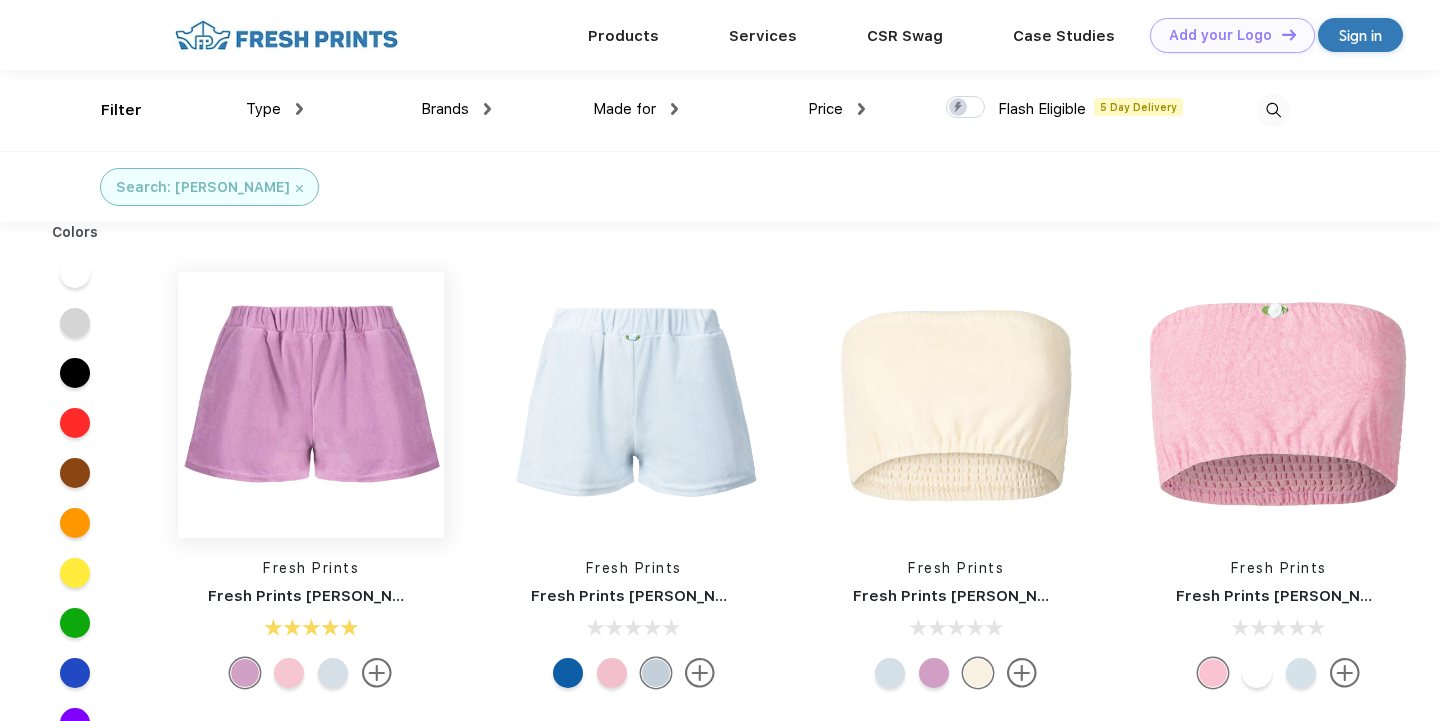 click at bounding box center (311, 405) 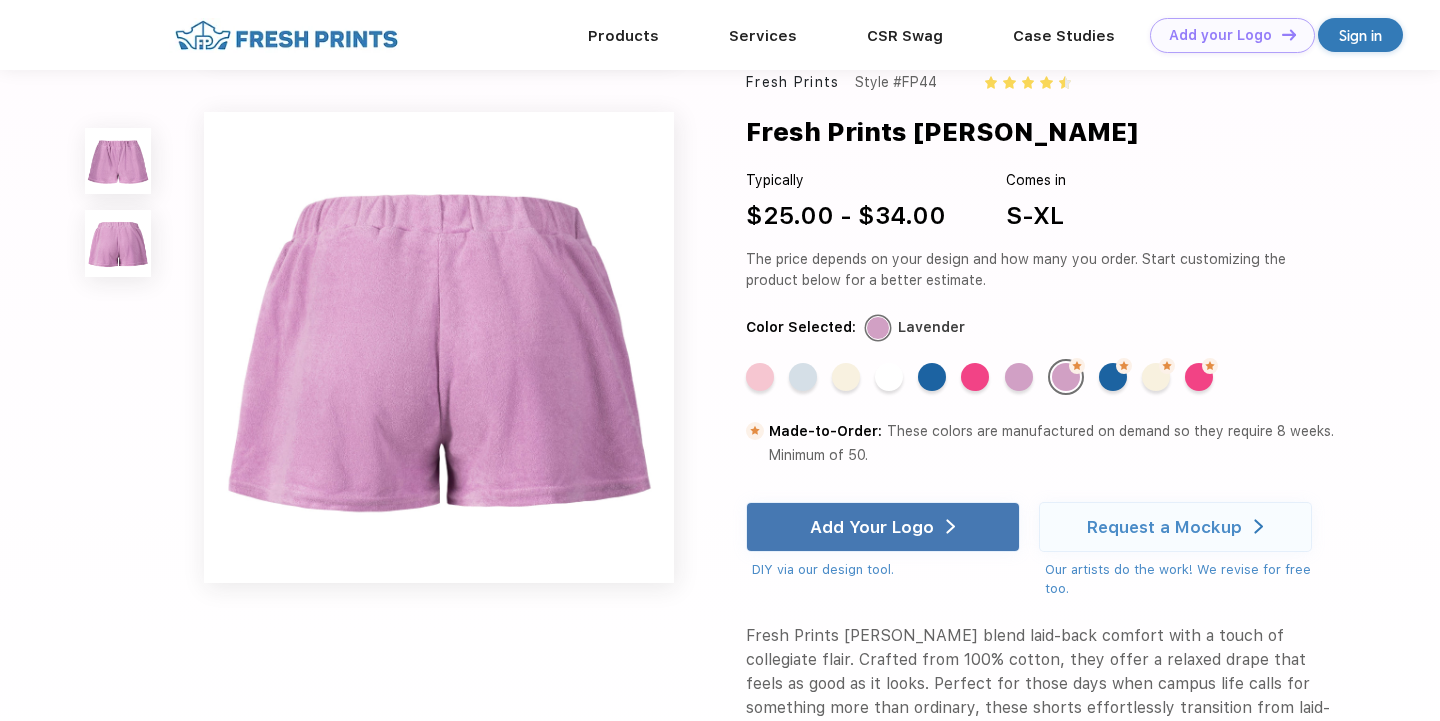 scroll, scrollTop: 476, scrollLeft: 0, axis: vertical 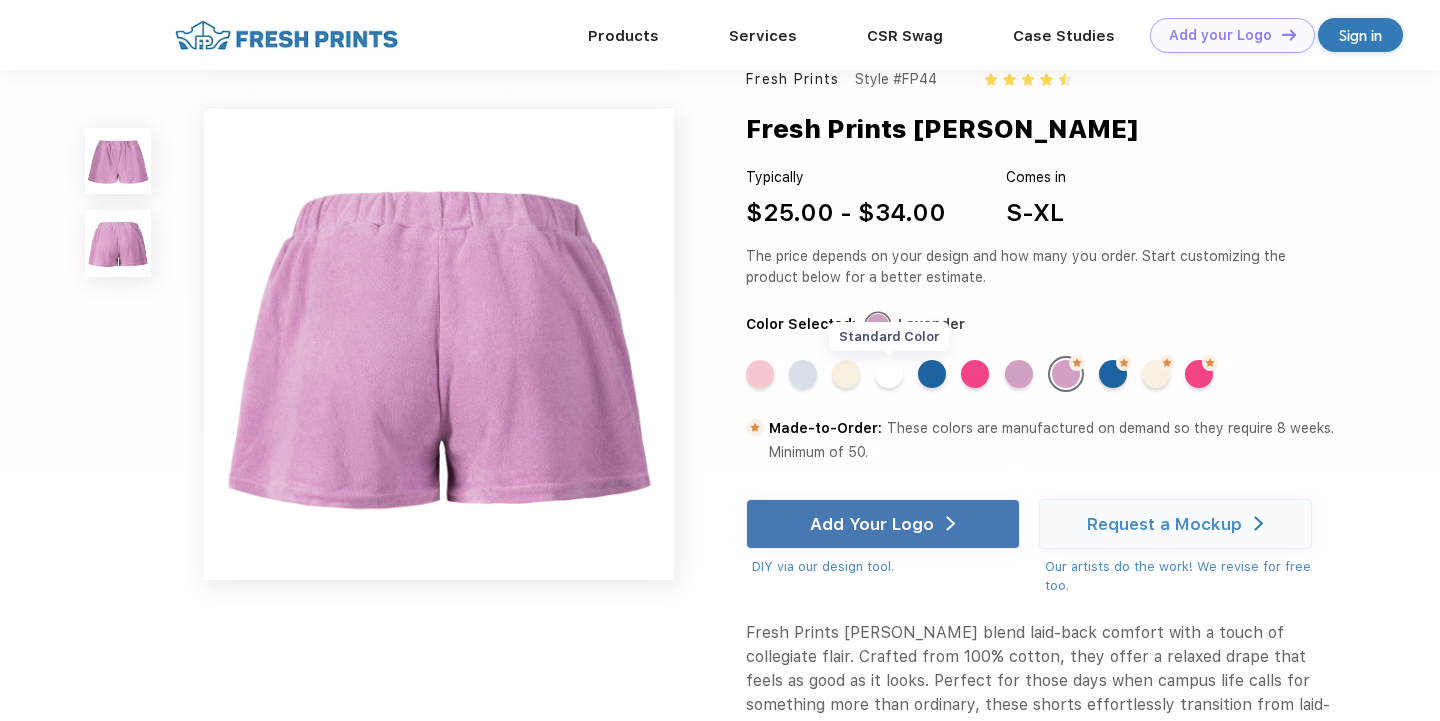 click on "Standard Color" at bounding box center [889, 374] 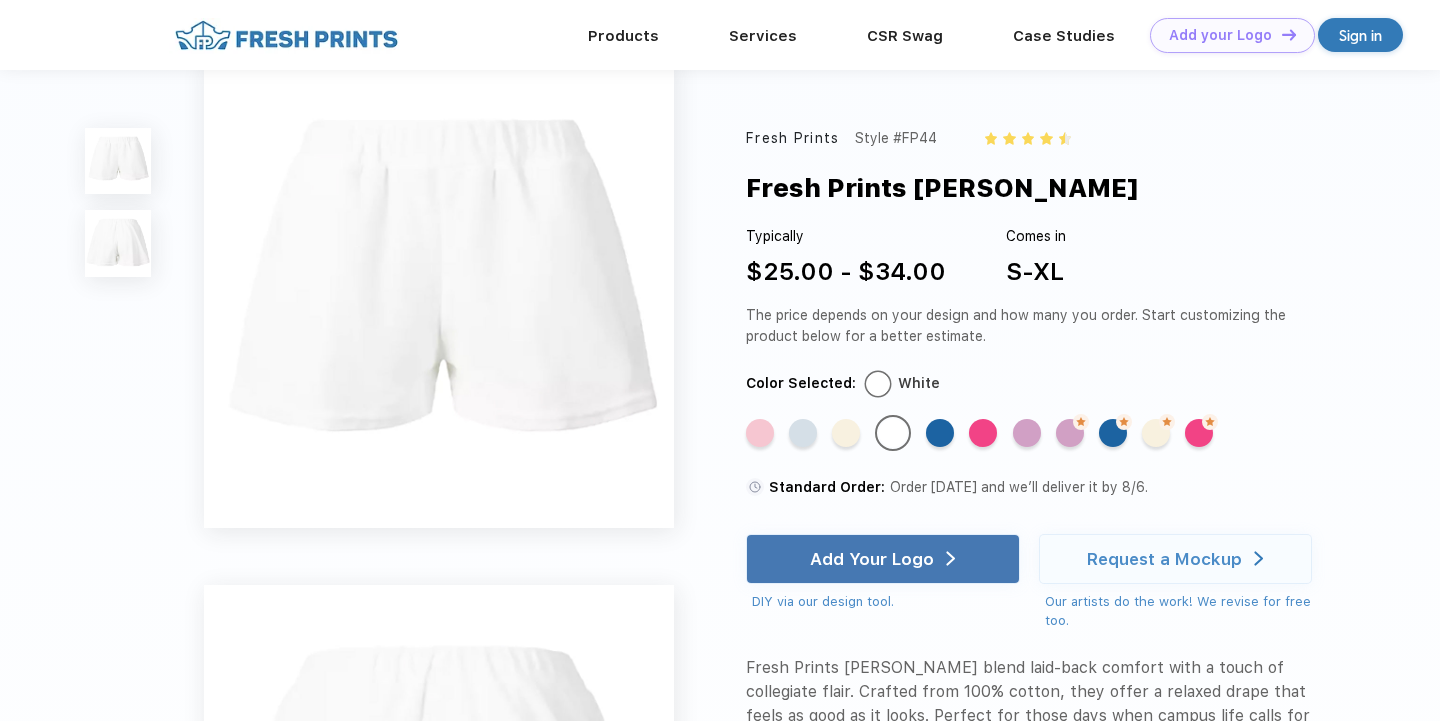scroll, scrollTop: 0, scrollLeft: 0, axis: both 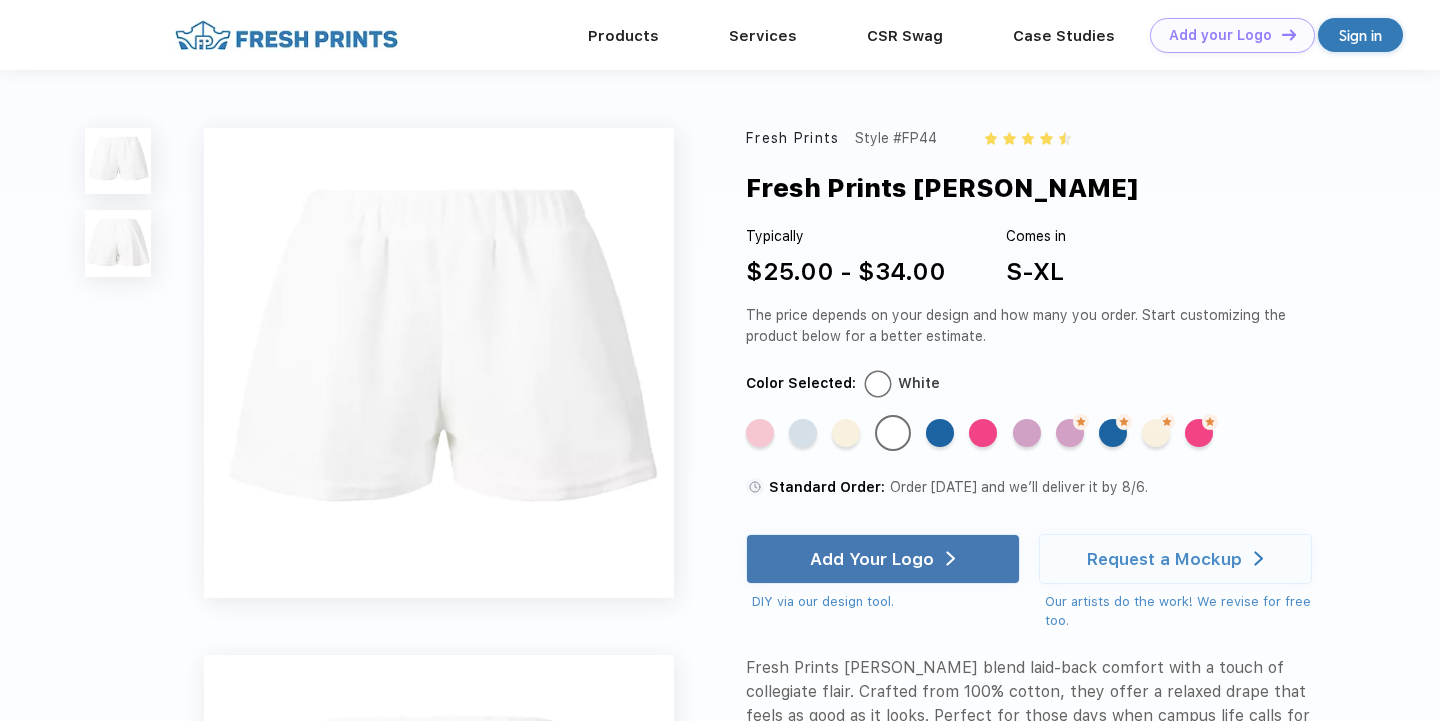 click on "Standard Color Standard Color Standard Color Standard Color Standard Color Standard Color Standard Color Made-to-Order Color Made-to-Order Color Made-to-Order Color Made-to-Order Color" at bounding box center (1025, 440) 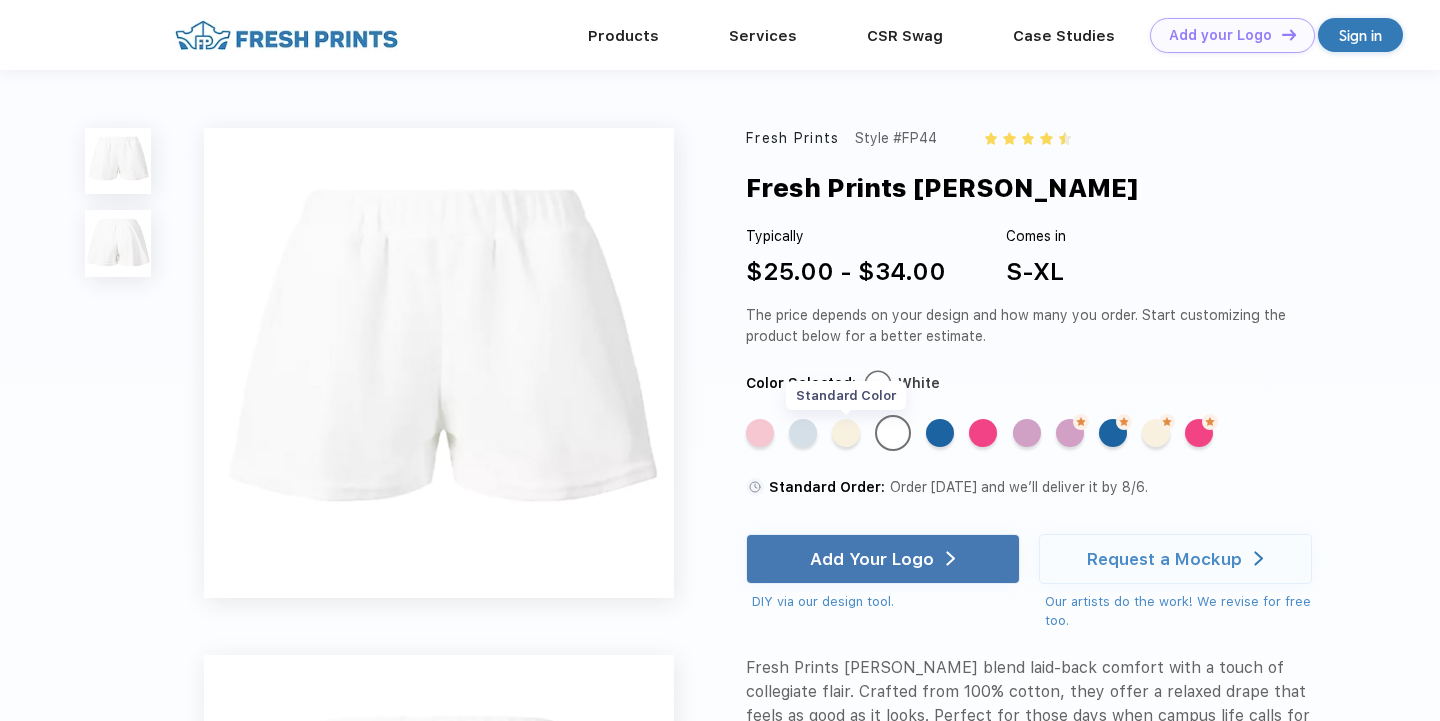 click on "Standard Color" at bounding box center [846, 433] 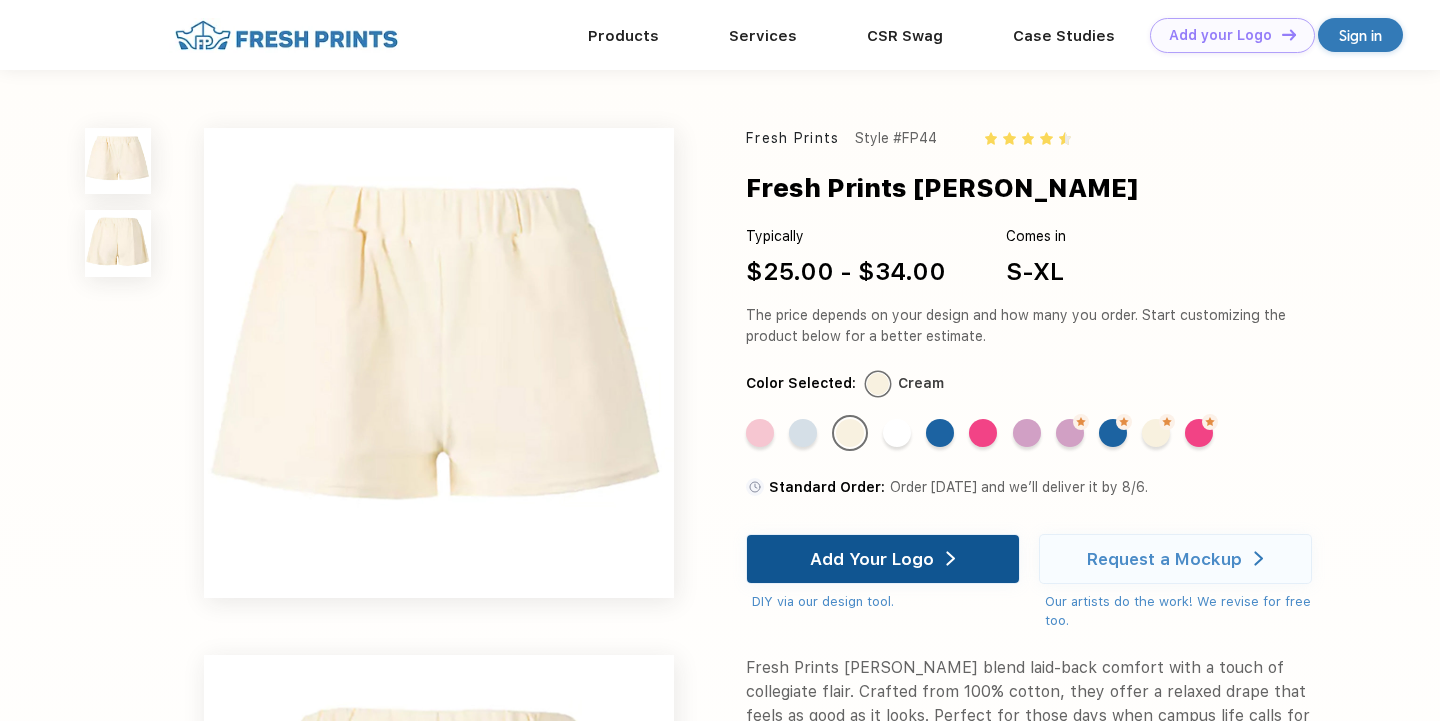 click on "Add Your Logo" at bounding box center (883, 559) 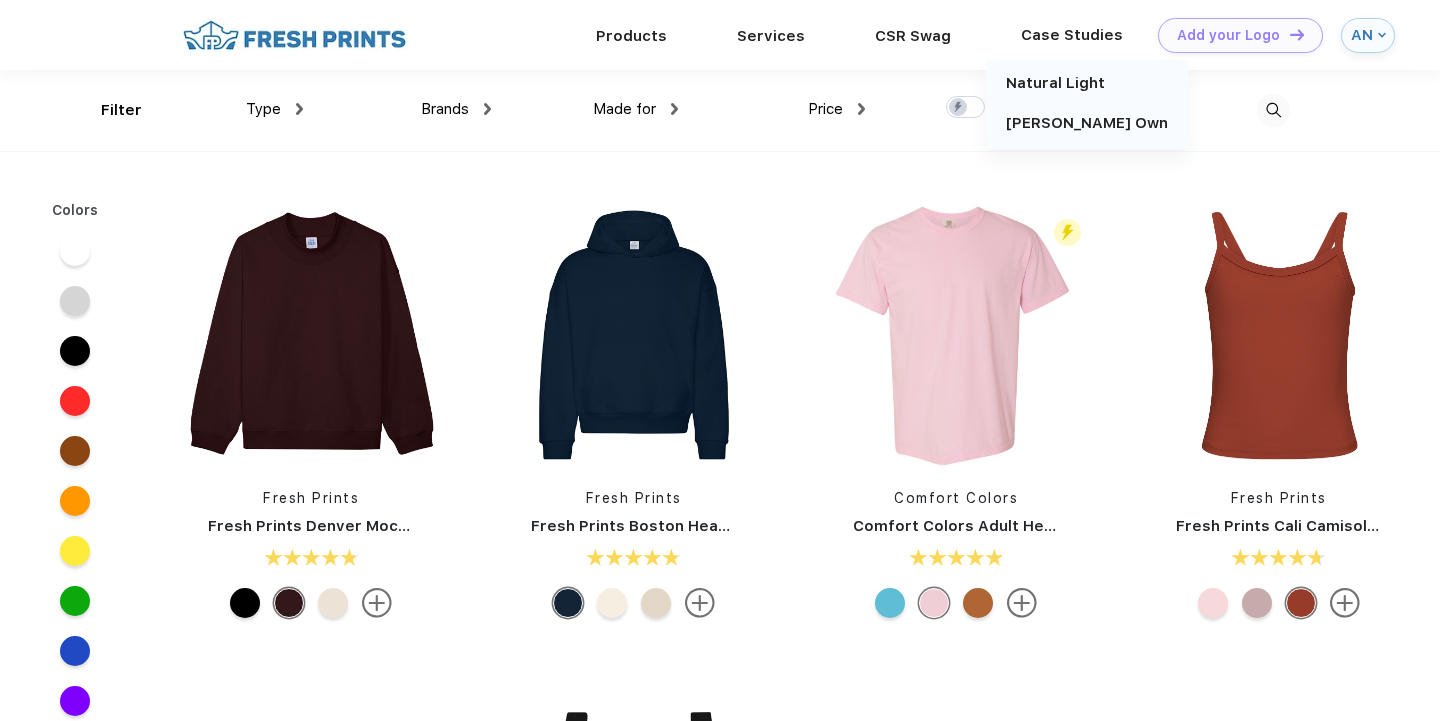 scroll, scrollTop: 0, scrollLeft: 0, axis: both 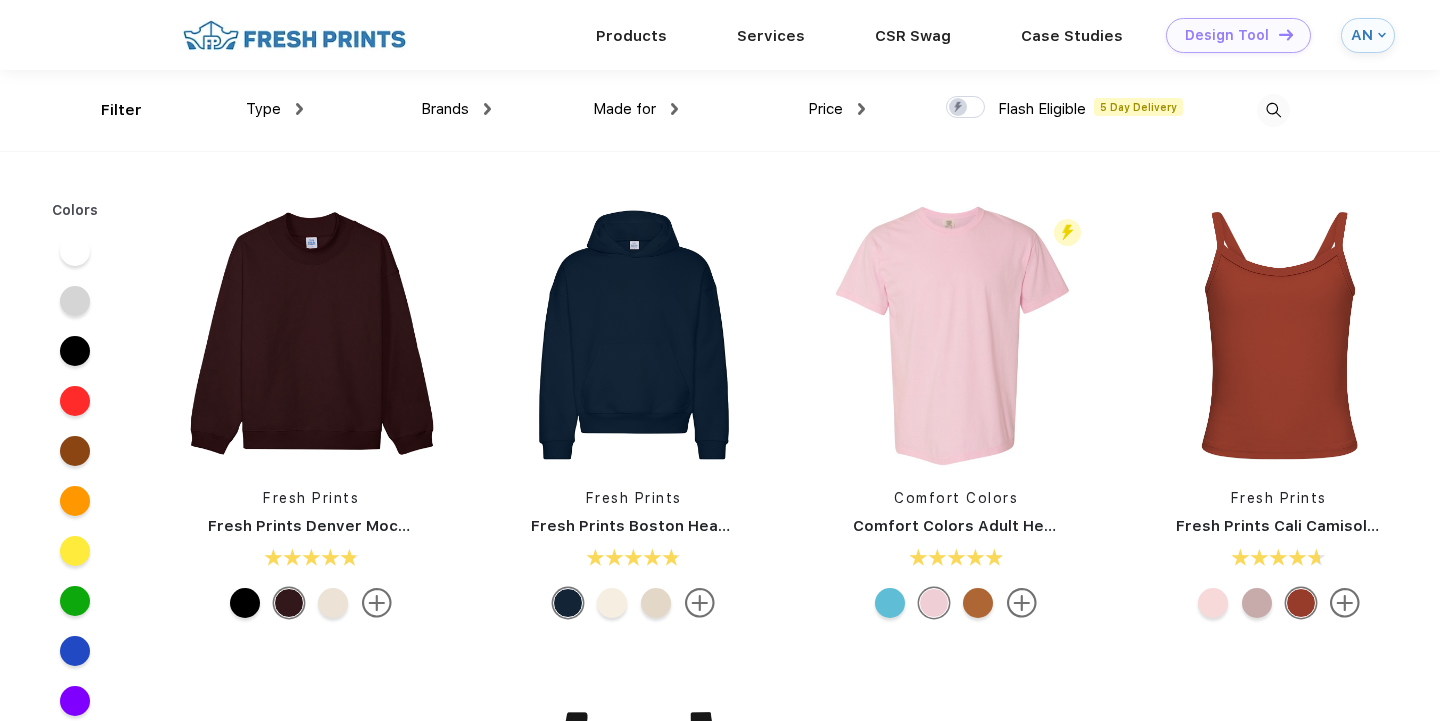 click on "Design Tool" at bounding box center (1227, 35) 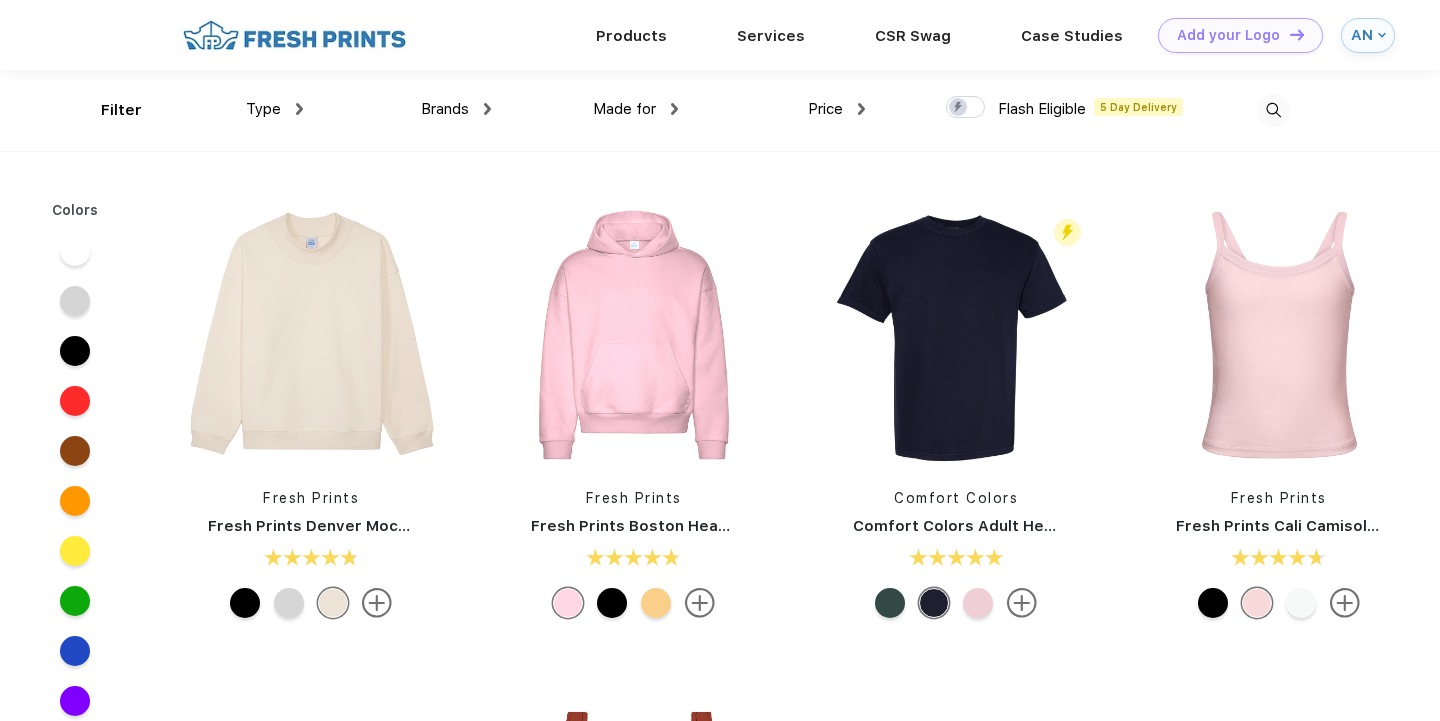 scroll, scrollTop: 0, scrollLeft: 0, axis: both 